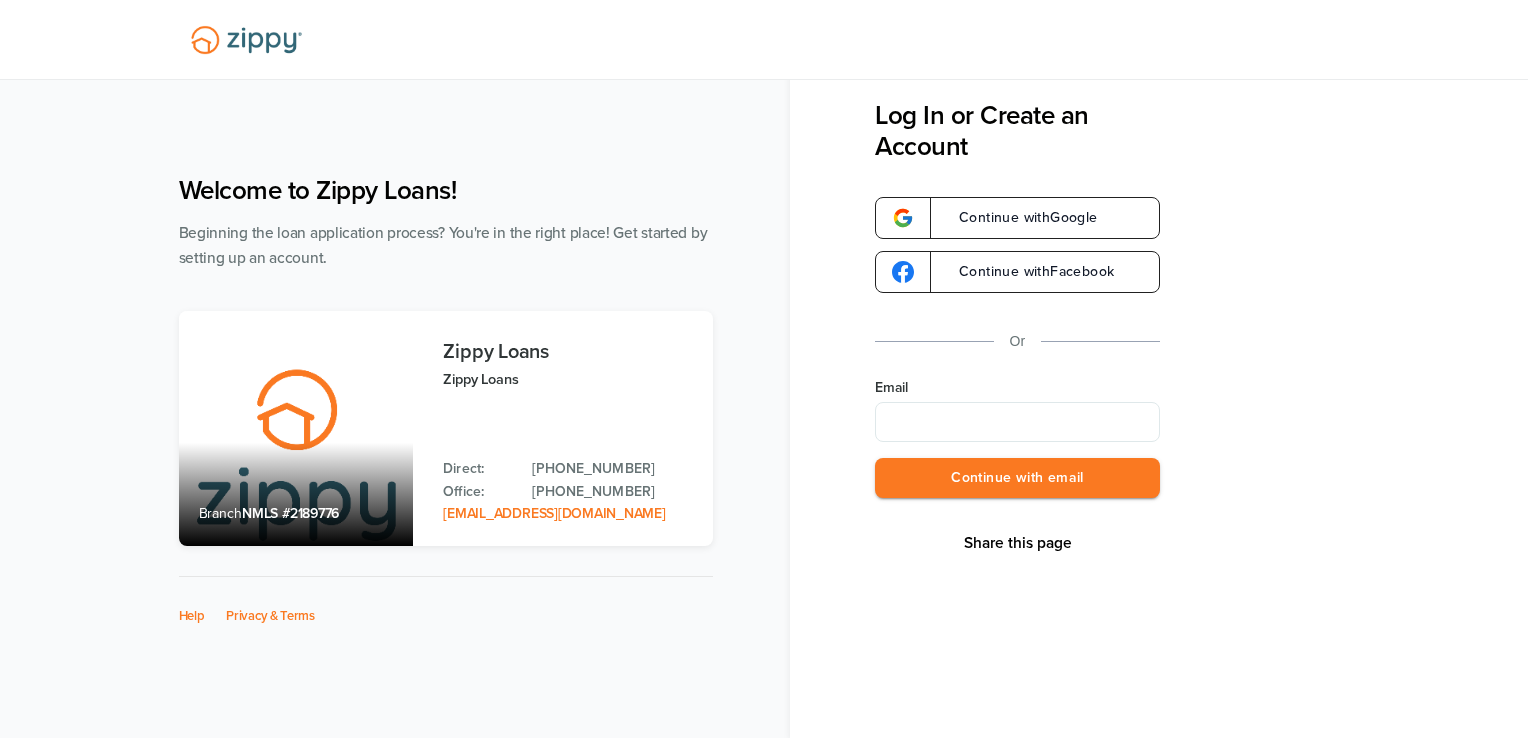scroll, scrollTop: 0, scrollLeft: 0, axis: both 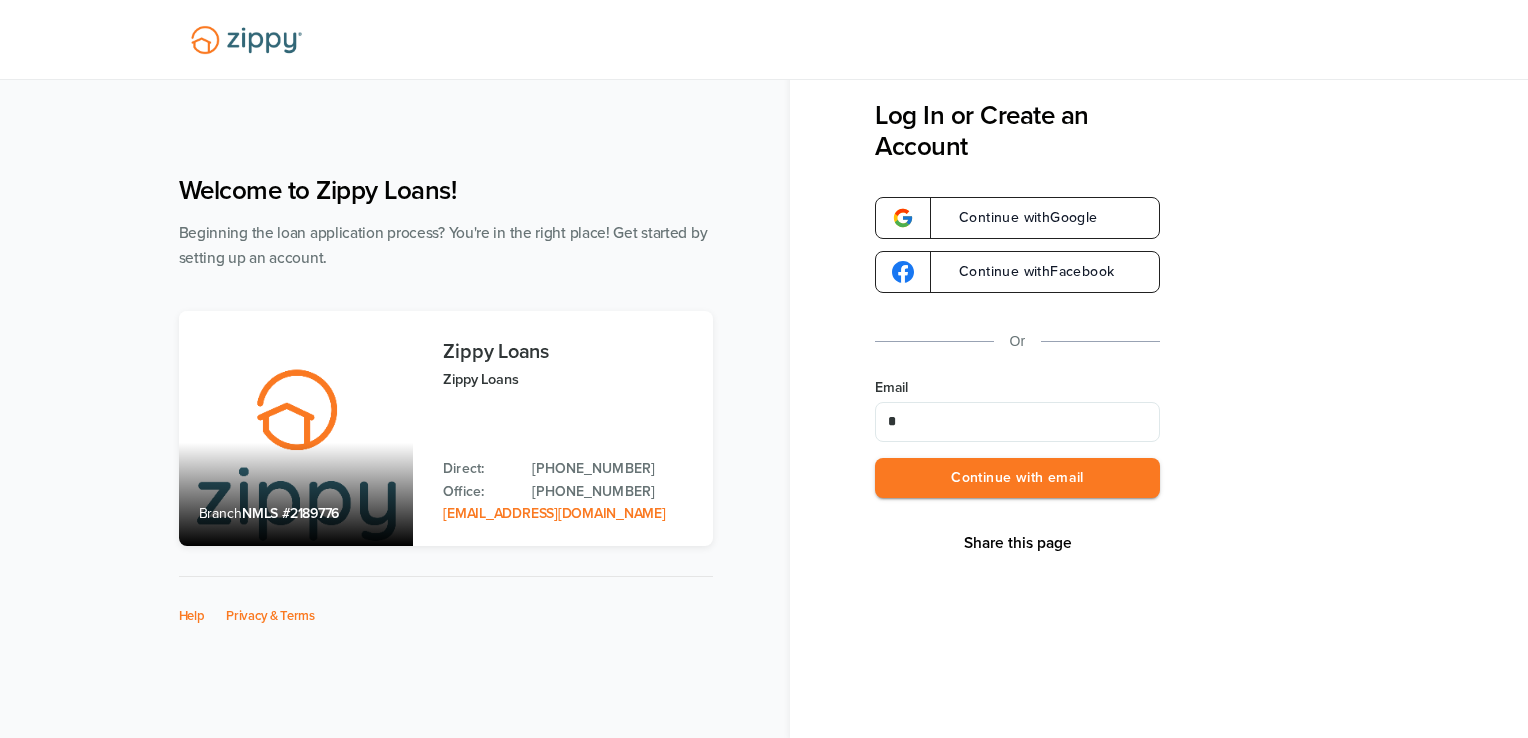 type on "**********" 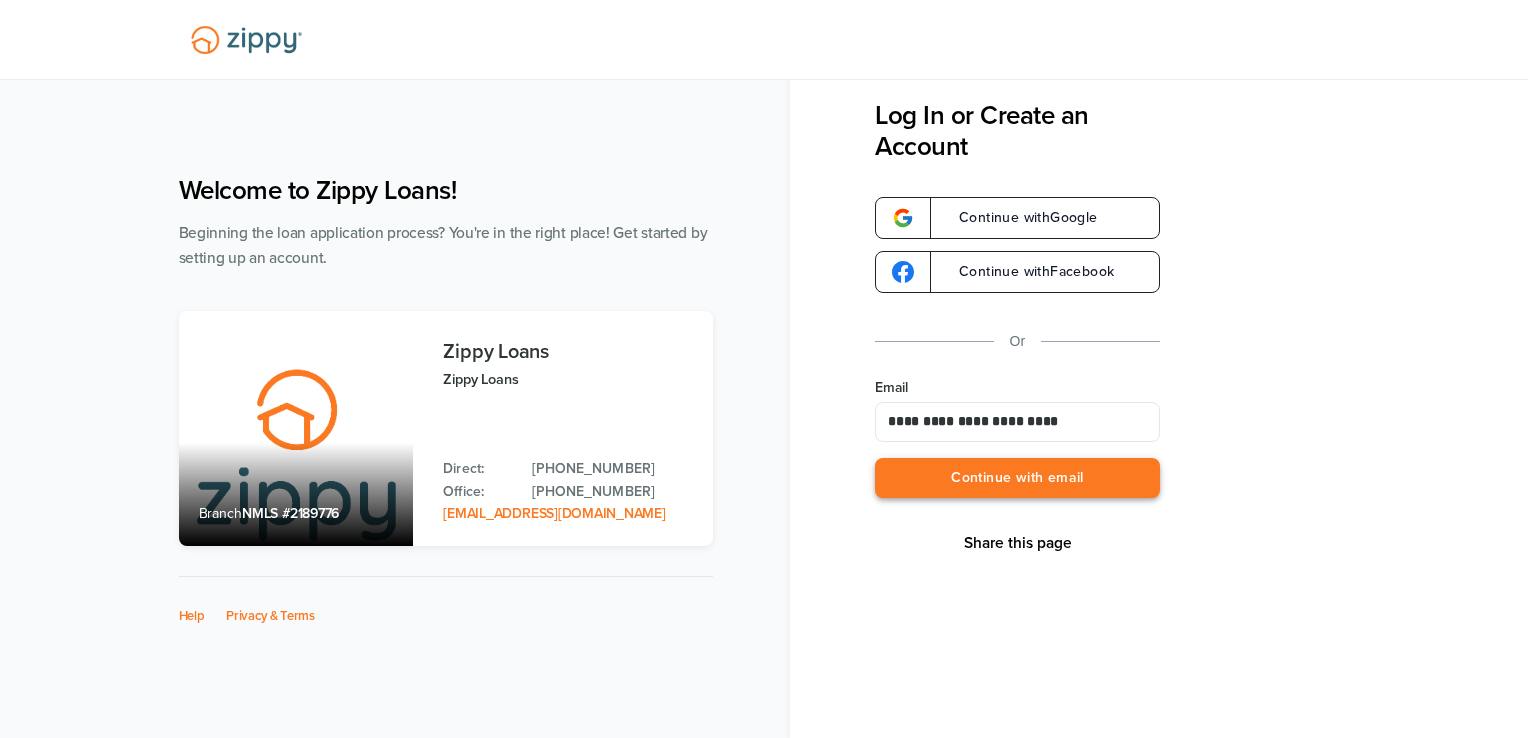 click on "Continue with email" at bounding box center [1017, 478] 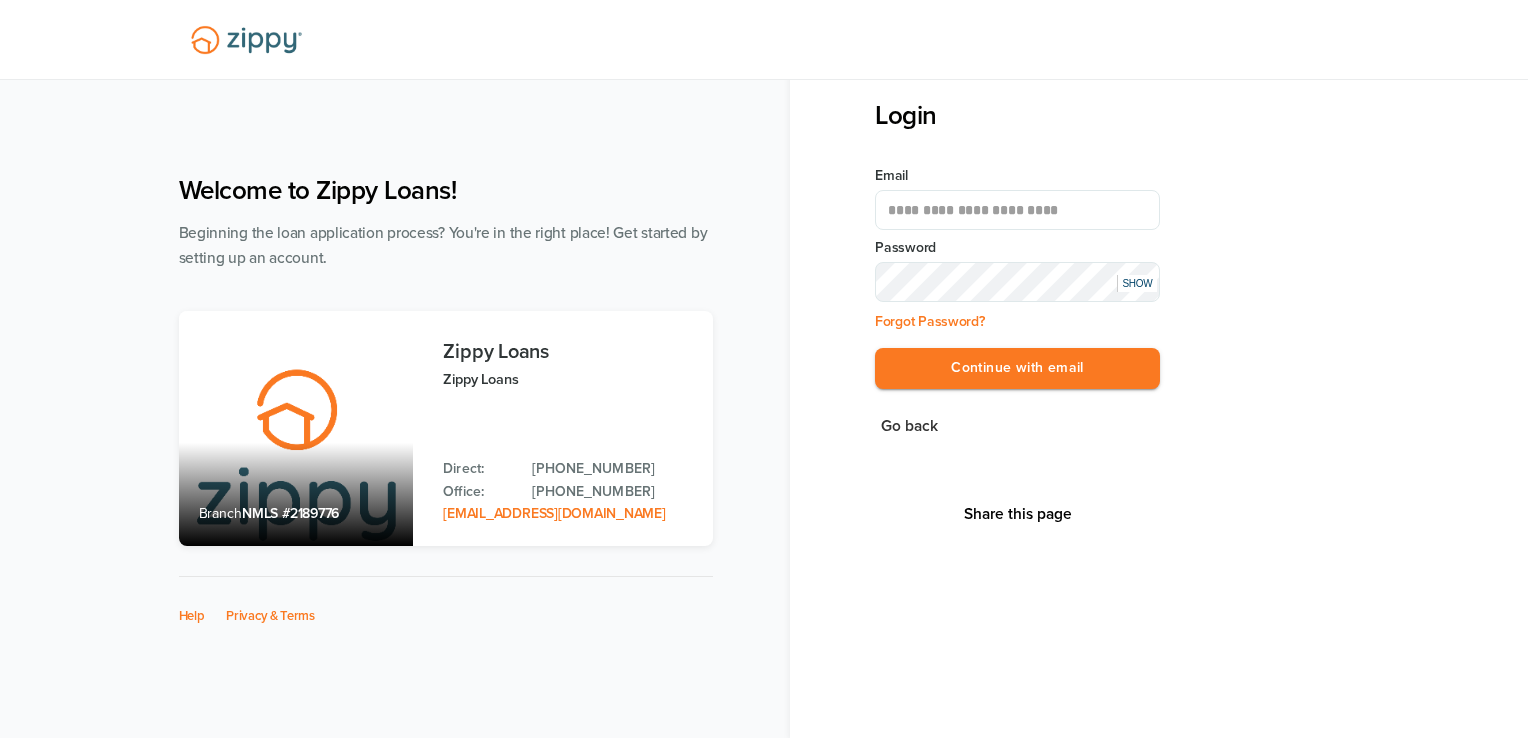 click on "Continue with email" at bounding box center [1017, 368] 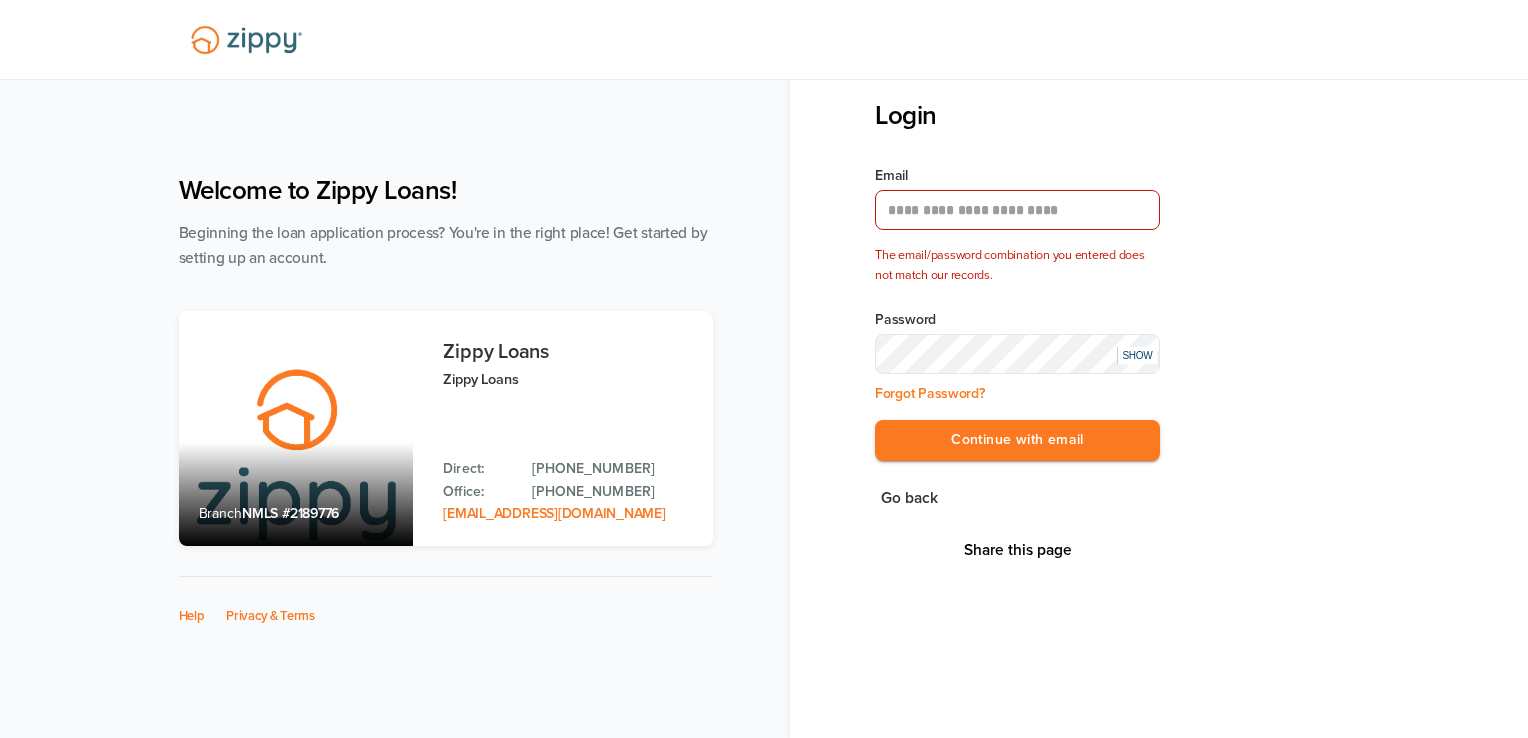 click on "Continue with email" at bounding box center [1017, 440] 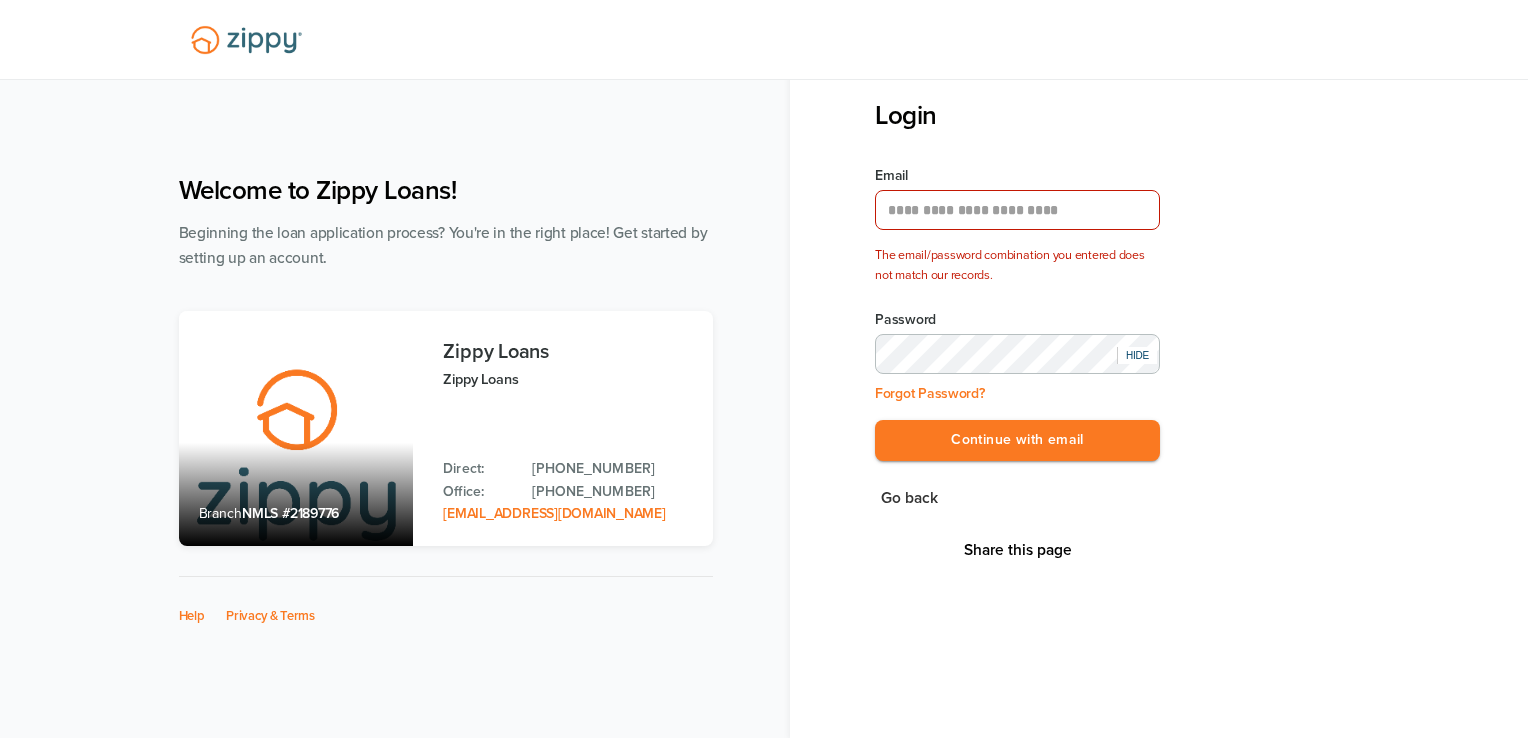 click on "Continue with email" at bounding box center (1017, 440) 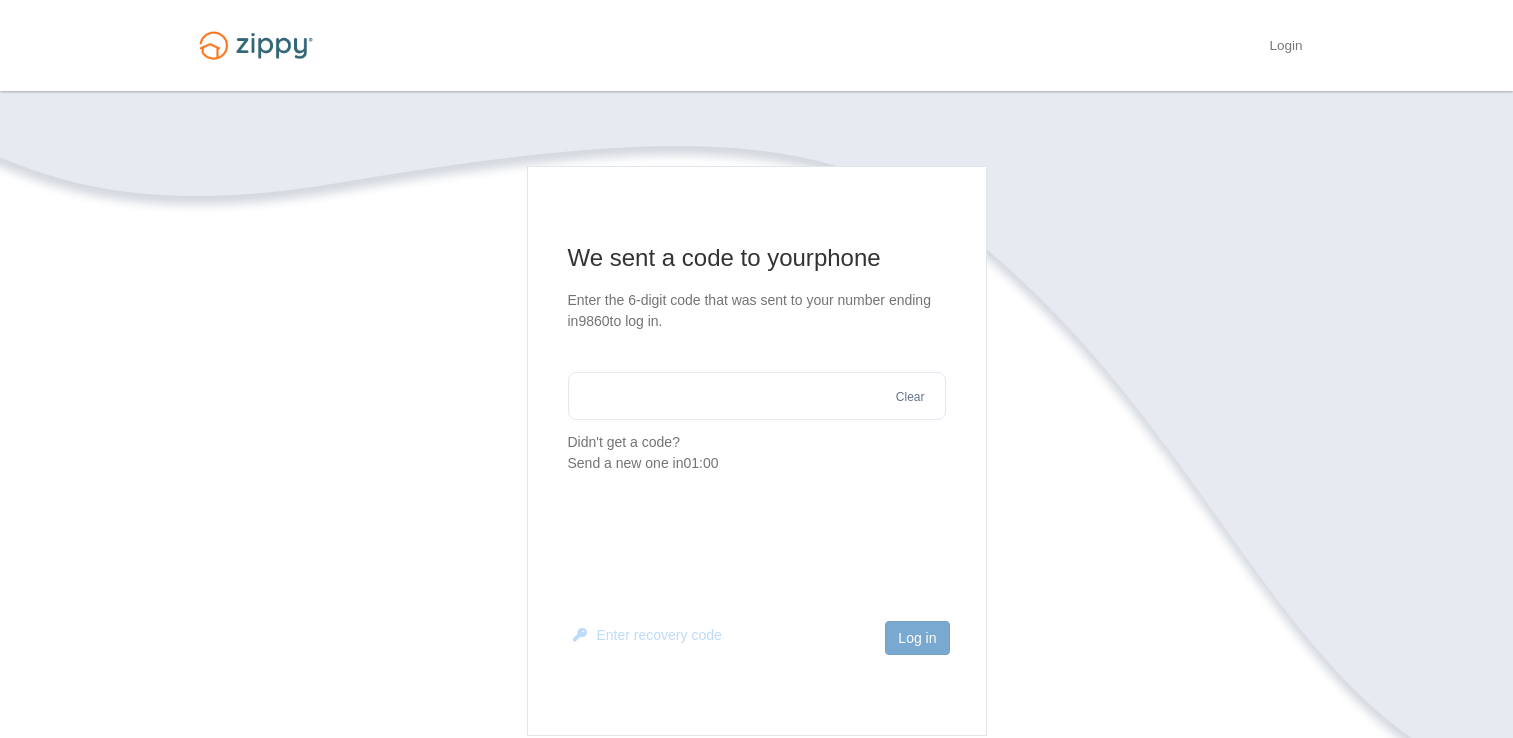 scroll, scrollTop: 0, scrollLeft: 0, axis: both 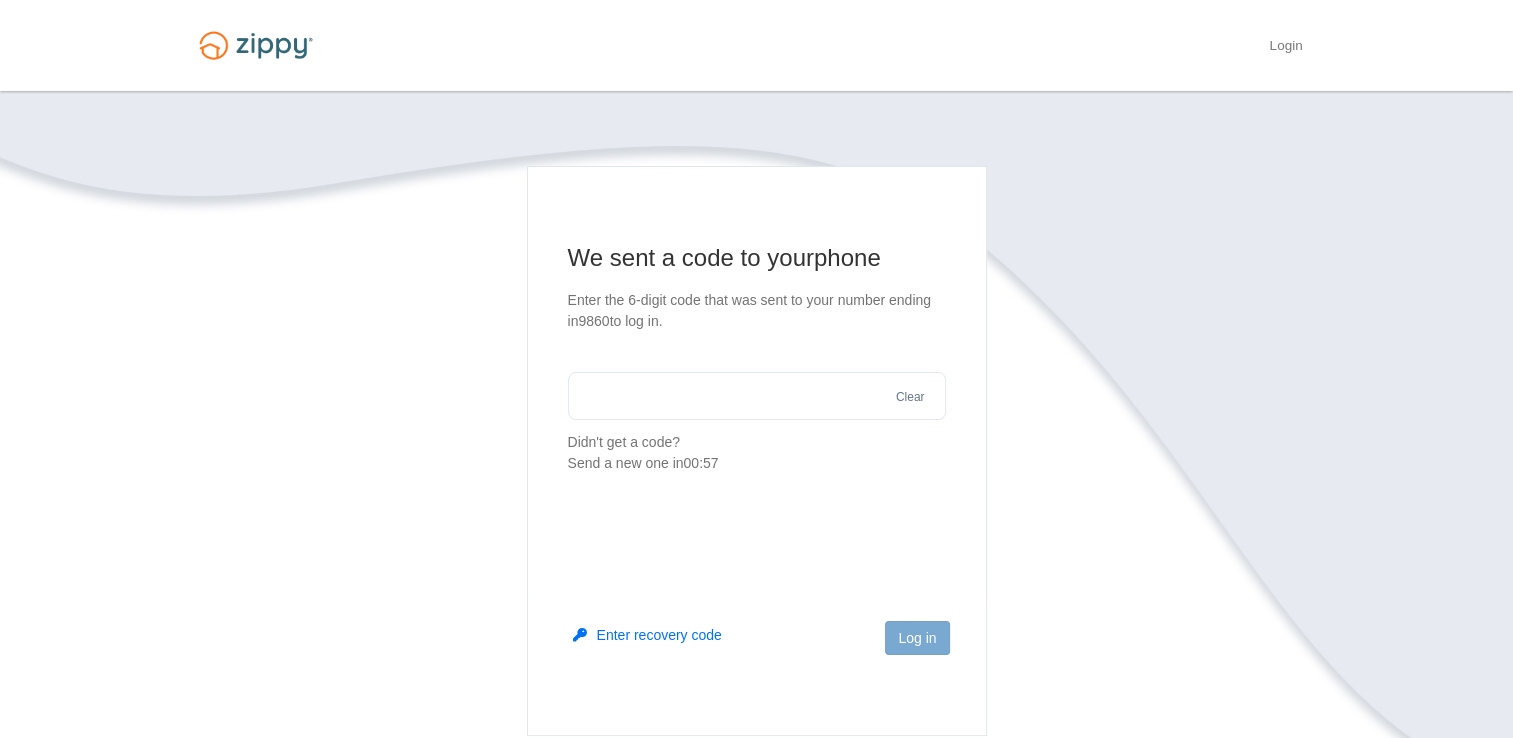 click at bounding box center (757, 396) 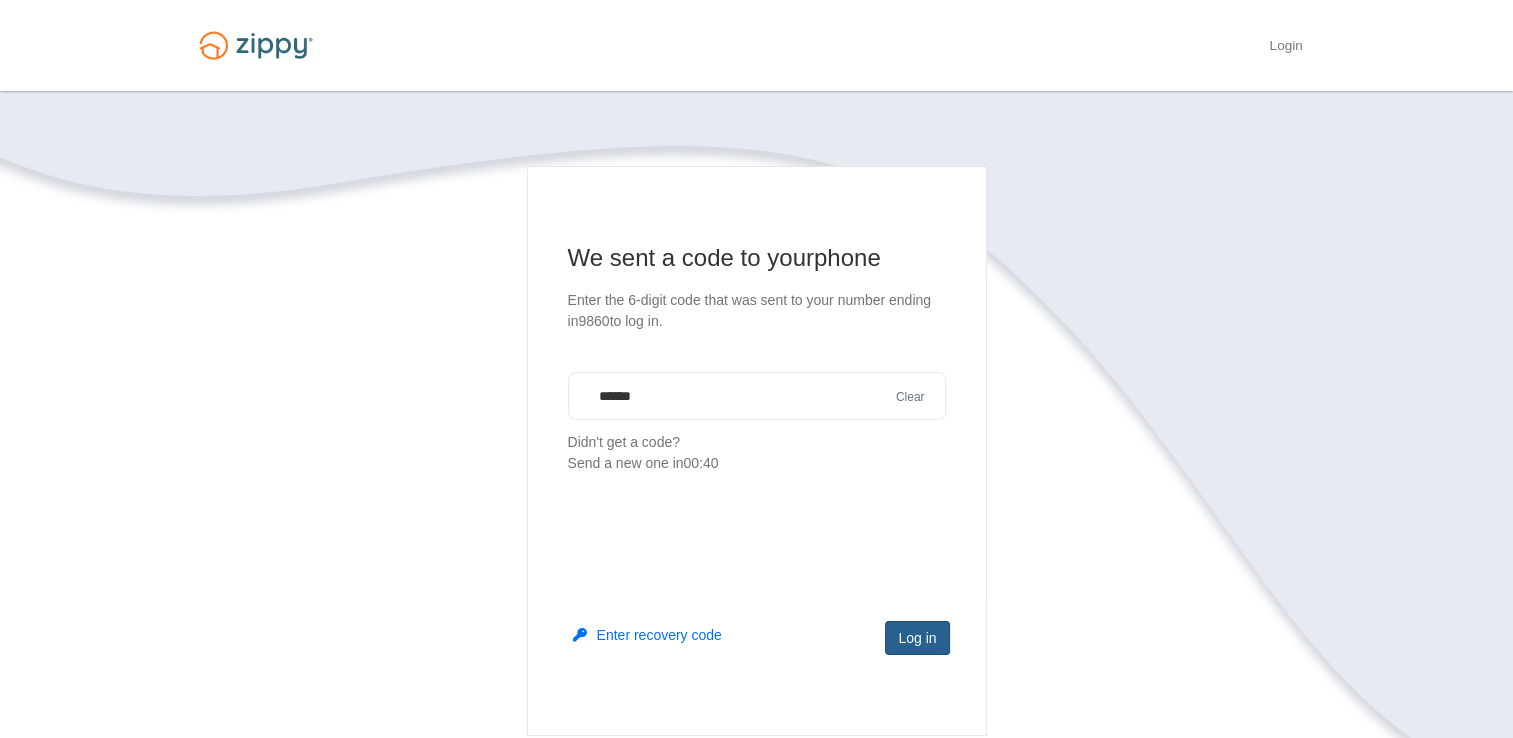 type on "******" 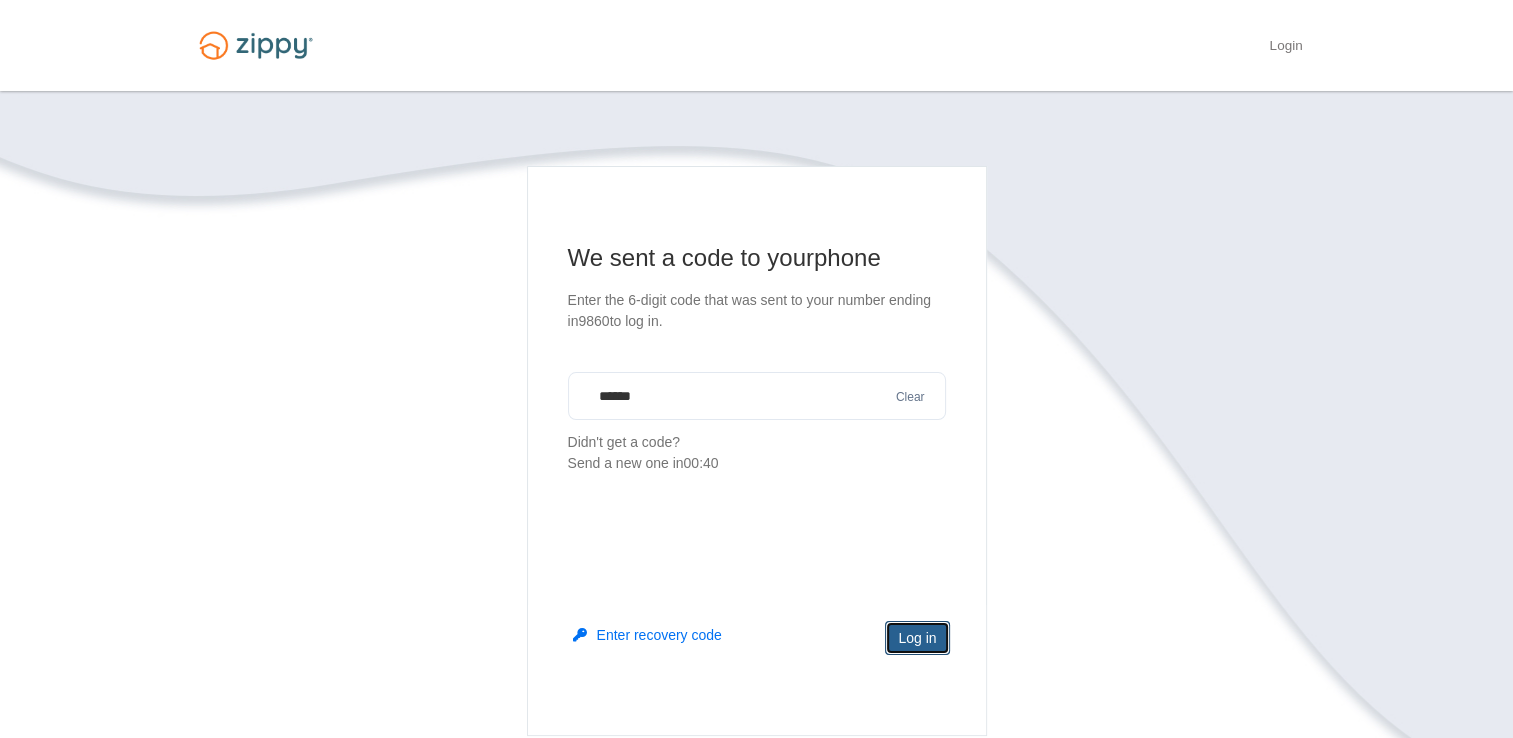 click on "Log in" at bounding box center [917, 638] 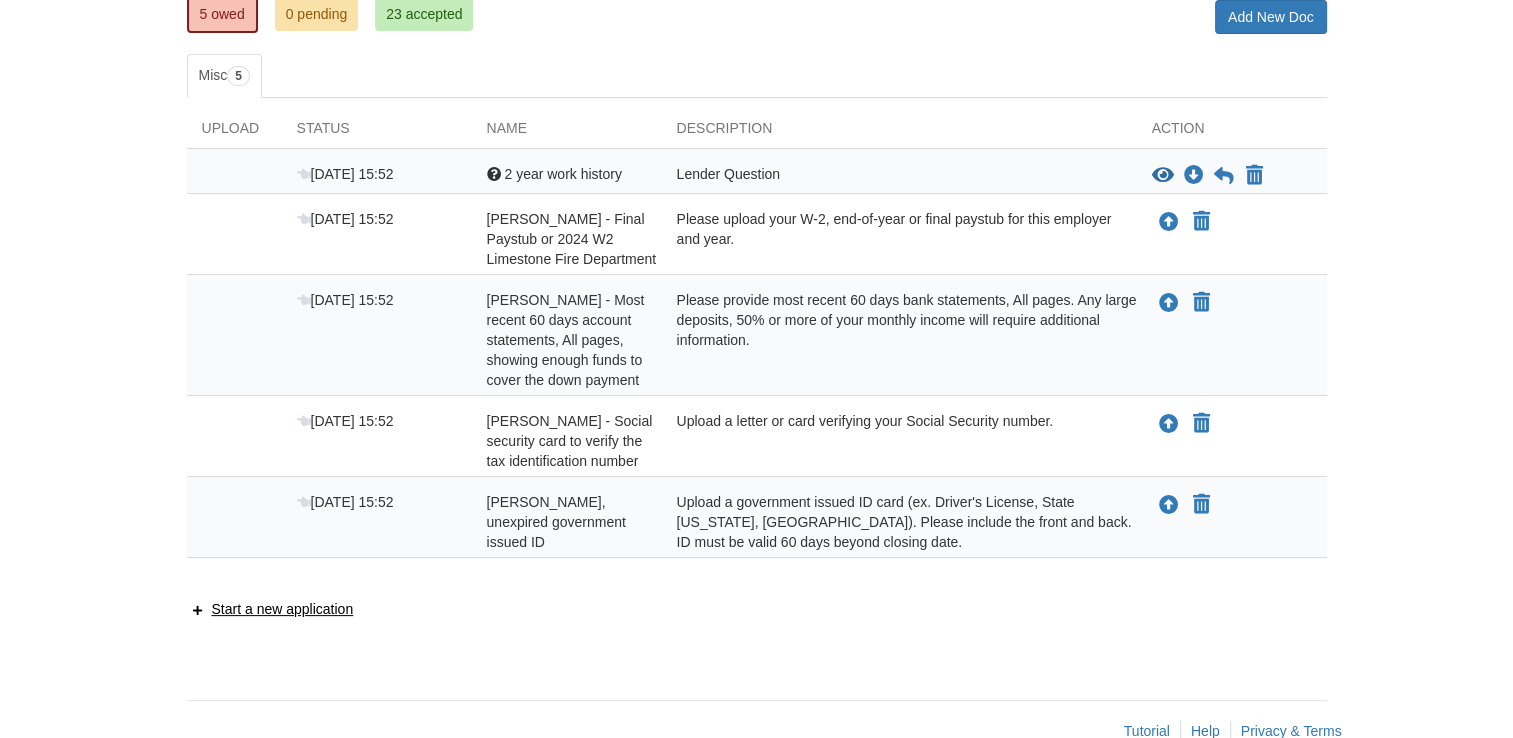 scroll, scrollTop: 300, scrollLeft: 0, axis: vertical 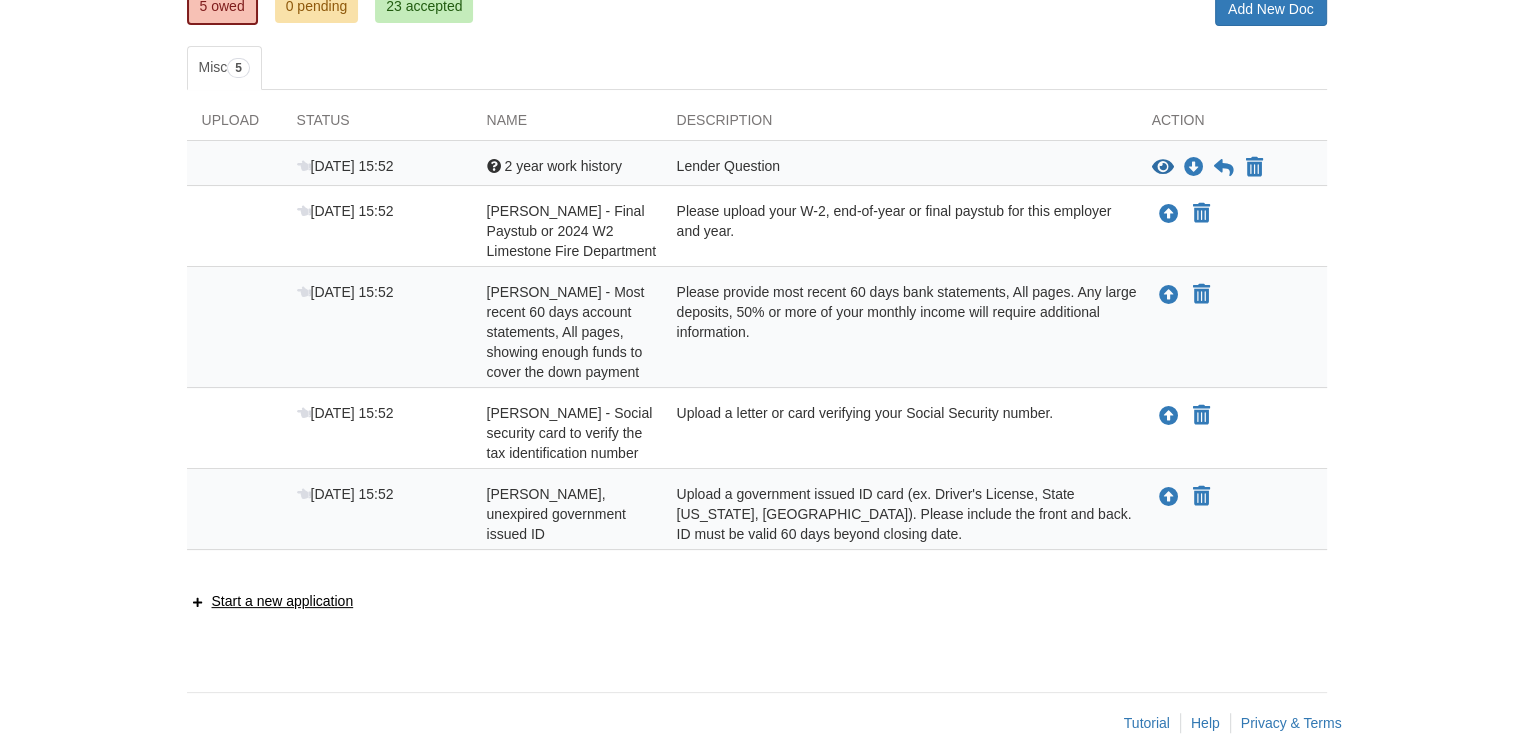 click on "Lender Question" at bounding box center [899, 168] 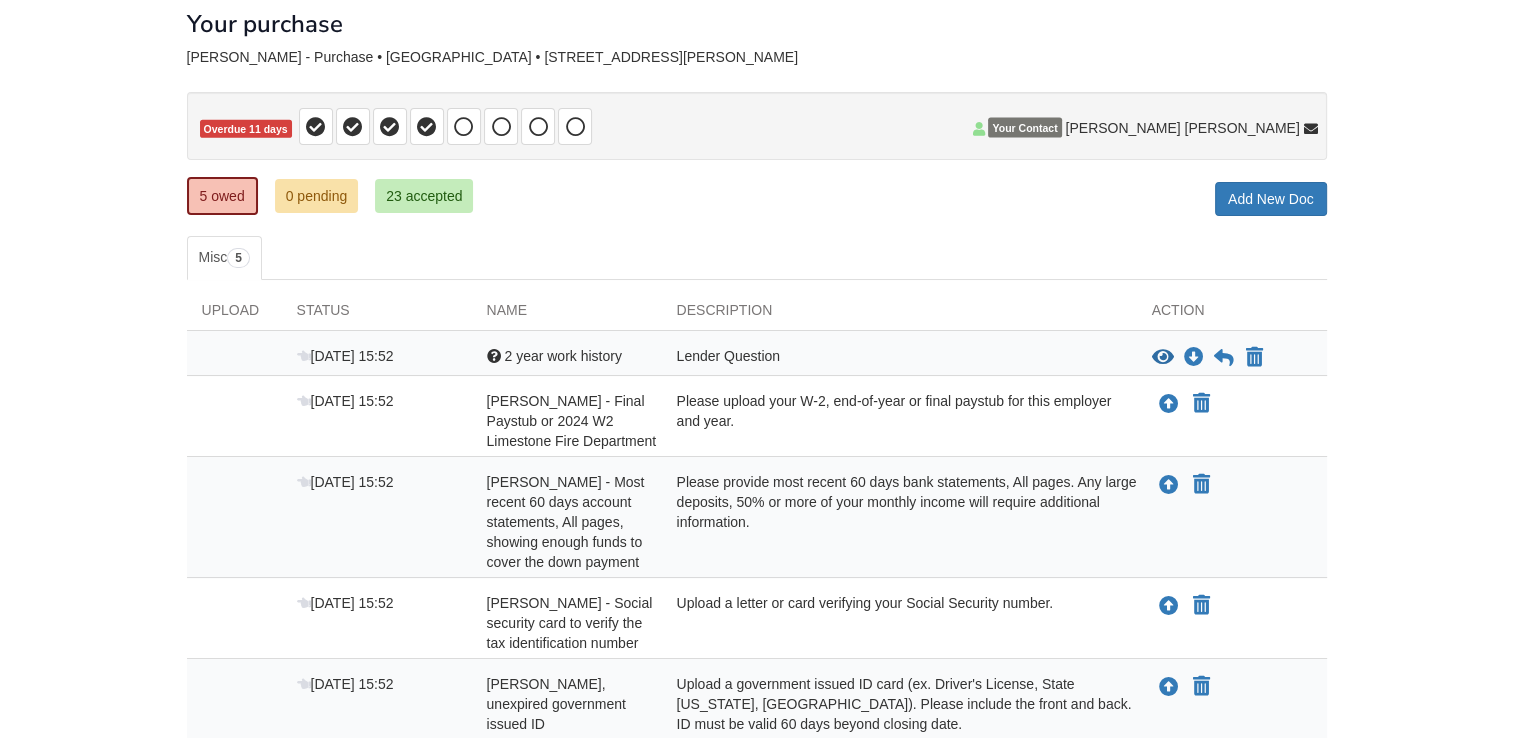 scroll, scrollTop: 100, scrollLeft: 0, axis: vertical 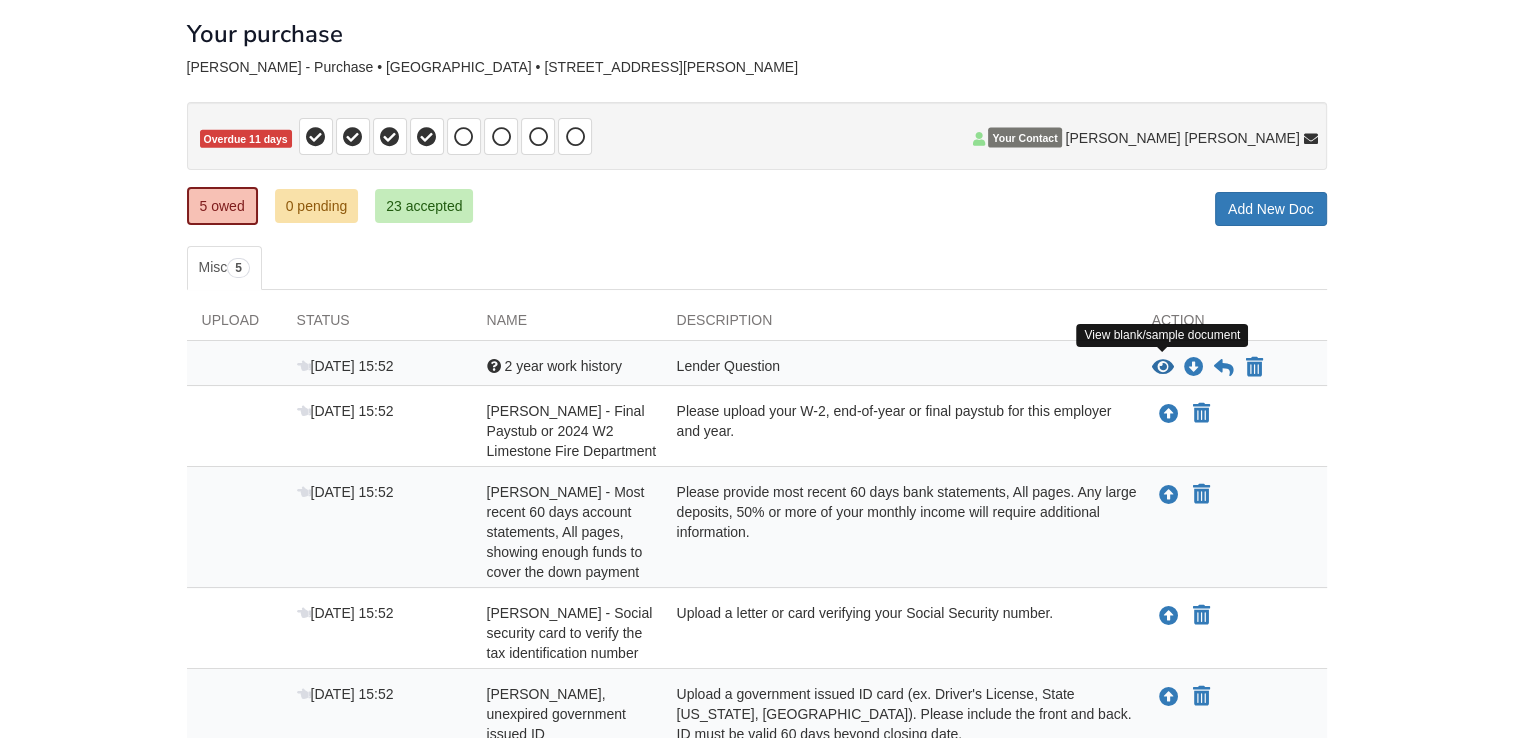click at bounding box center [1163, 368] 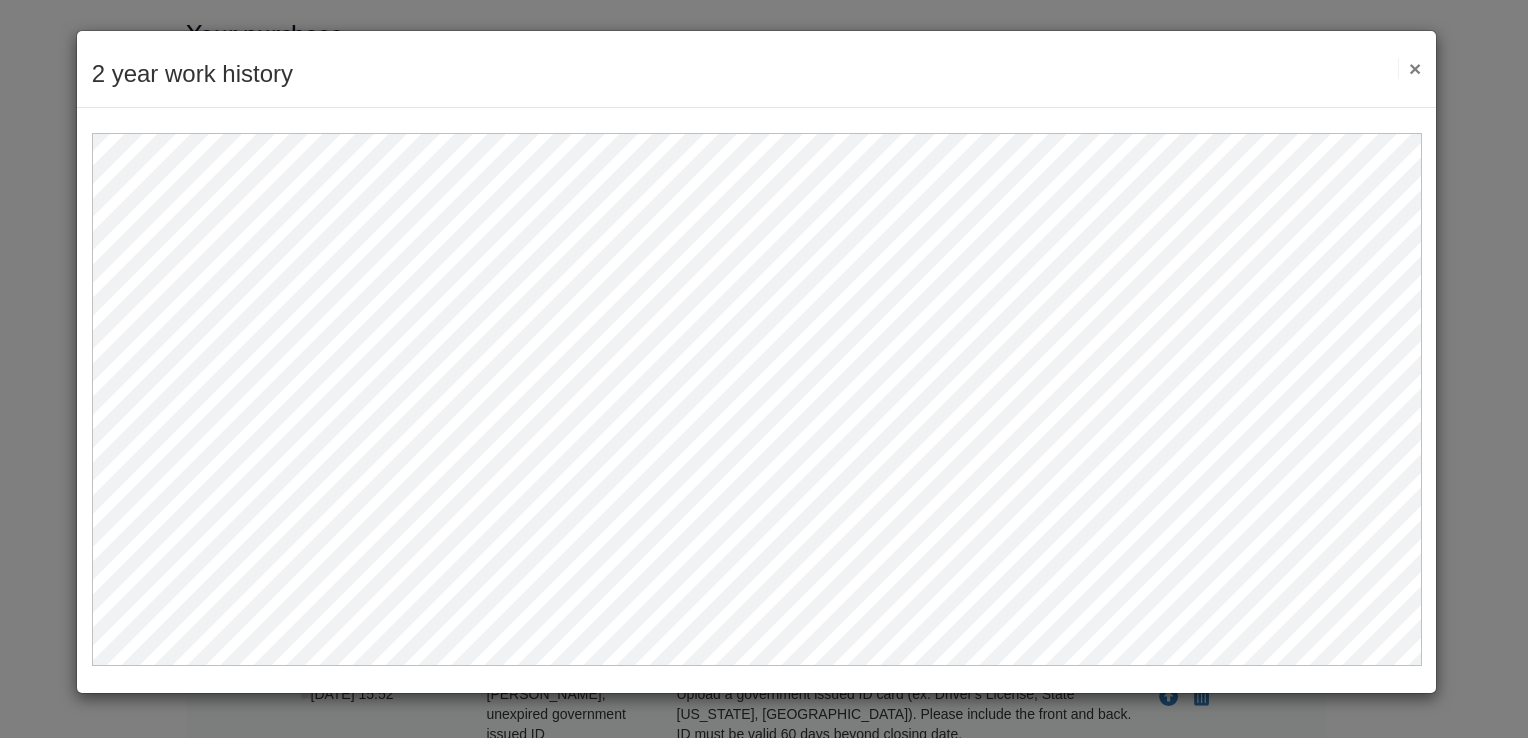 click on "2 year work history
Save
Cancel
Previous Document
Next Document
×" at bounding box center [757, 69] 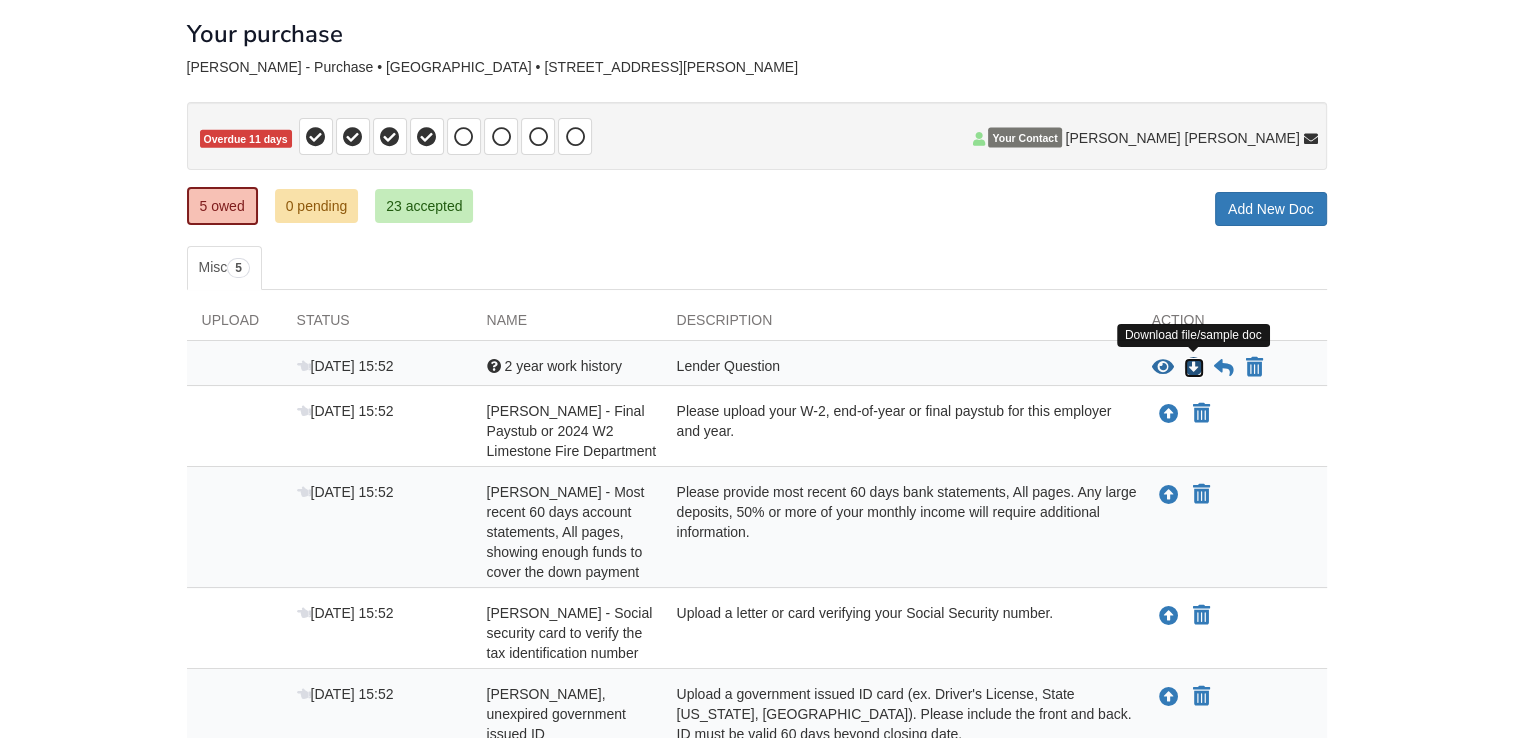 click at bounding box center [1194, 368] 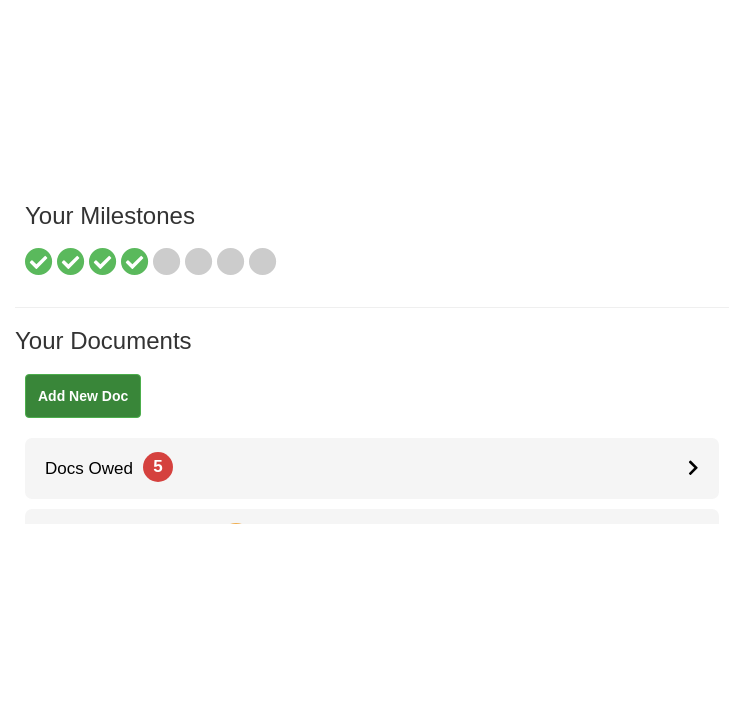scroll, scrollTop: 262, scrollLeft: 0, axis: vertical 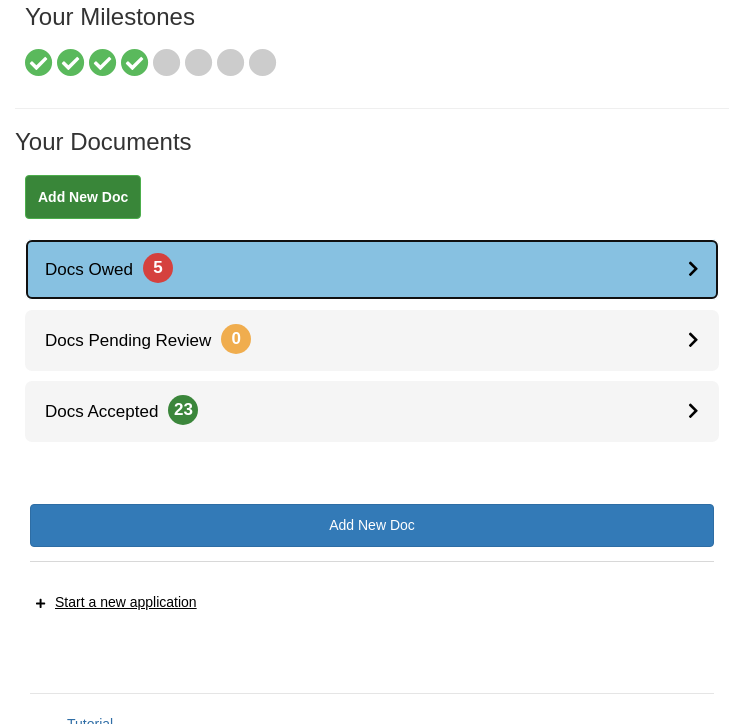 click on "Docs Owed 5" at bounding box center (372, 269) 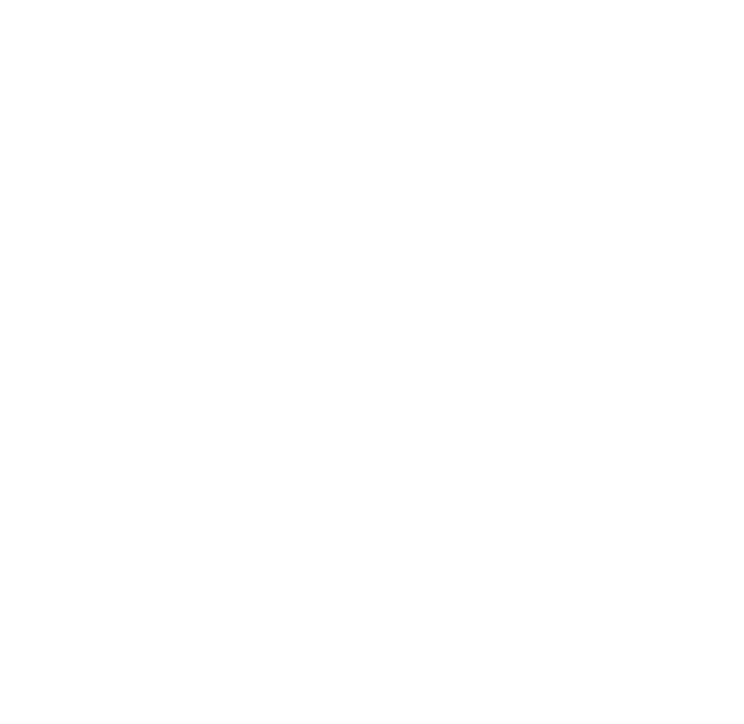 scroll, scrollTop: 0, scrollLeft: 0, axis: both 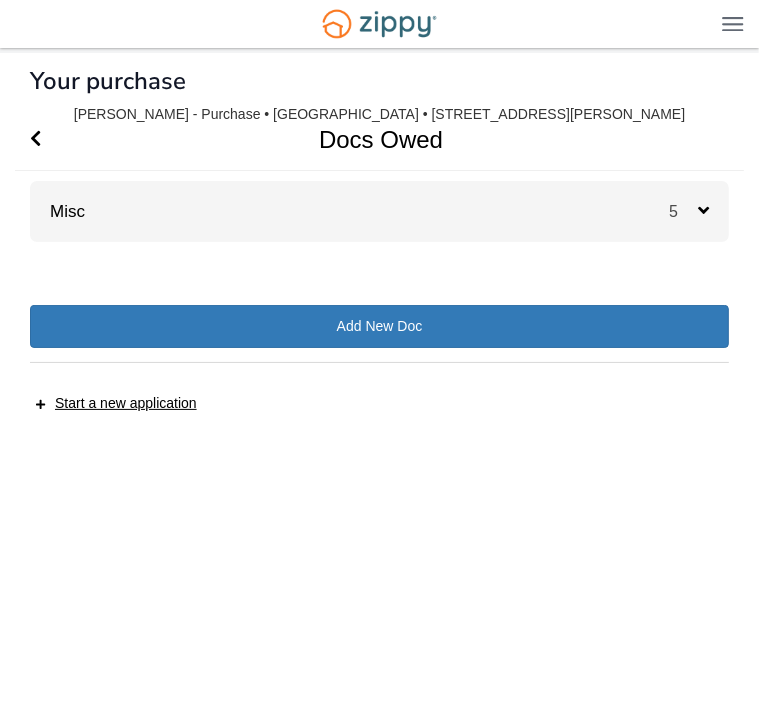 click at bounding box center [703, 210] 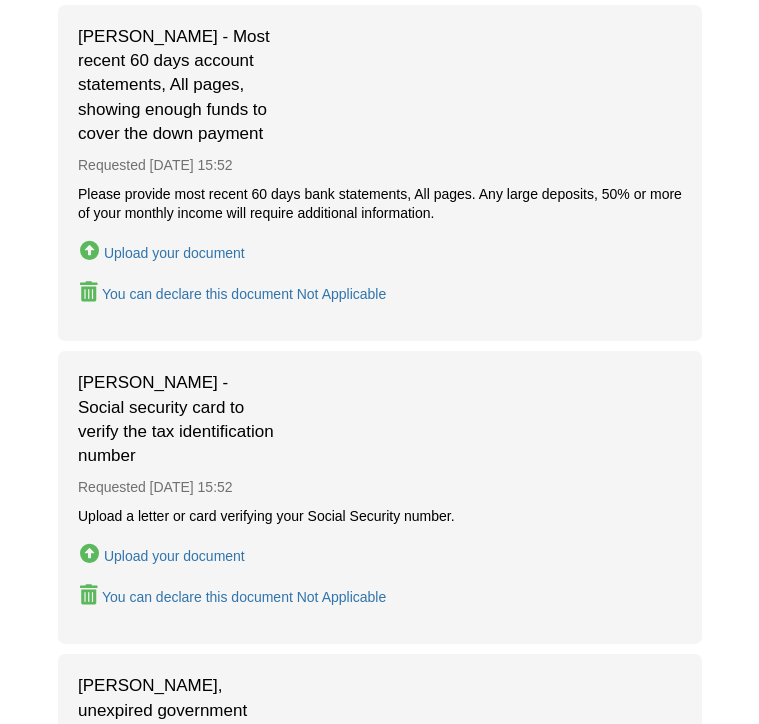 scroll, scrollTop: 1200, scrollLeft: 0, axis: vertical 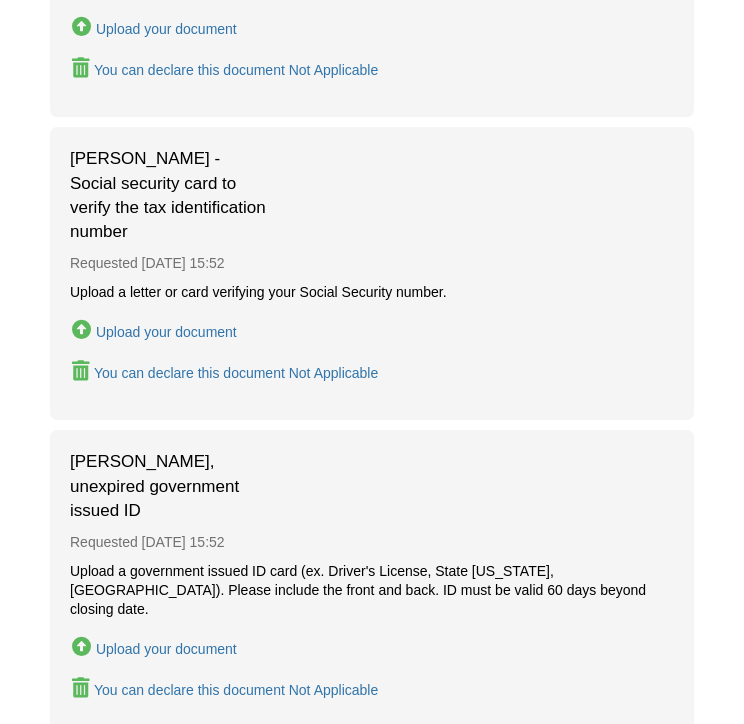 click on "Upload your document" at bounding box center (166, 332) 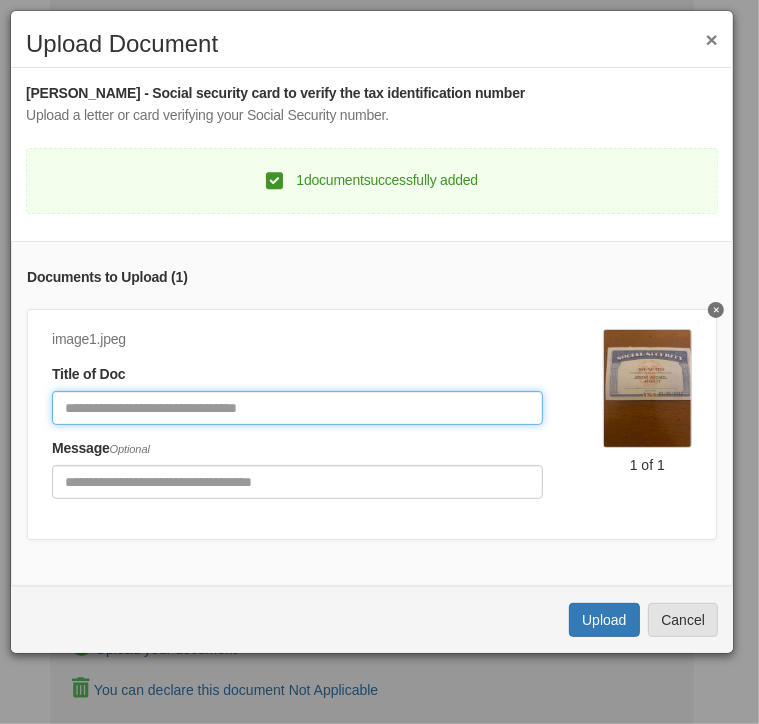 click 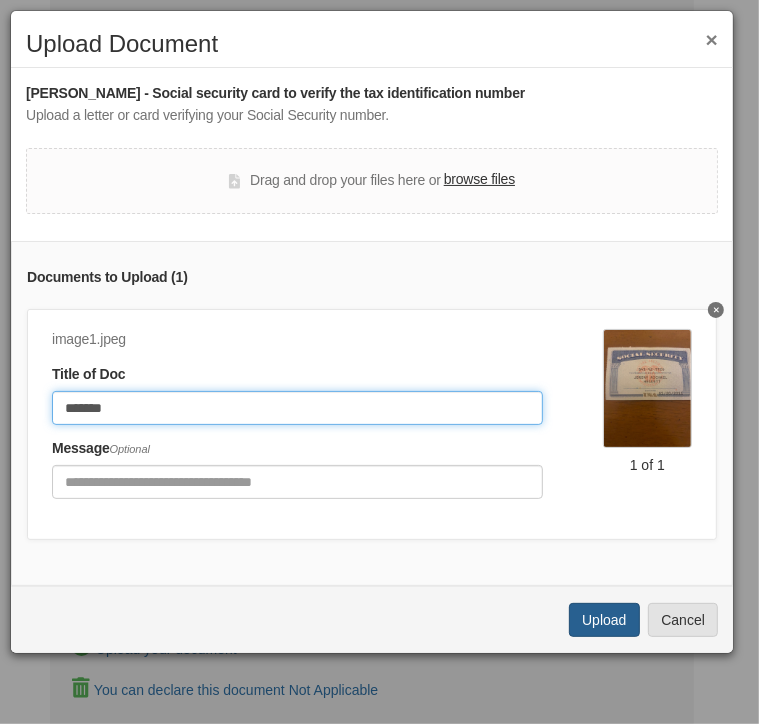 type on "*******" 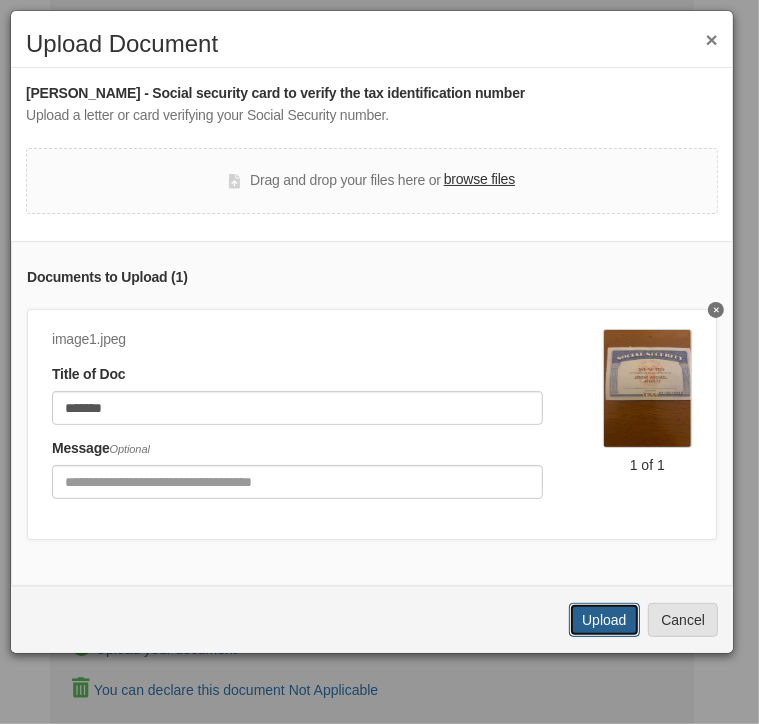 click on "Upload" at bounding box center [604, 620] 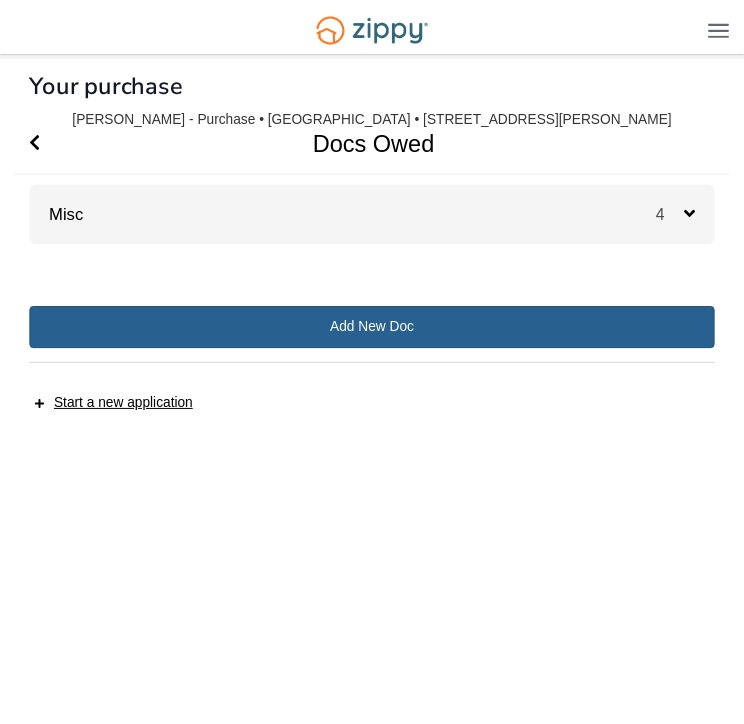 scroll, scrollTop: 0, scrollLeft: 0, axis: both 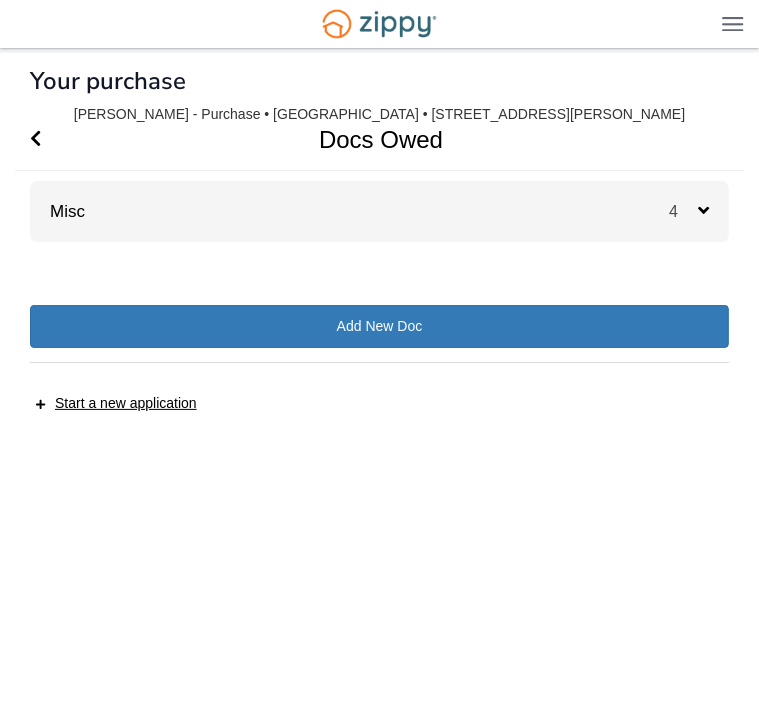 click on "4" at bounding box center [683, 211] 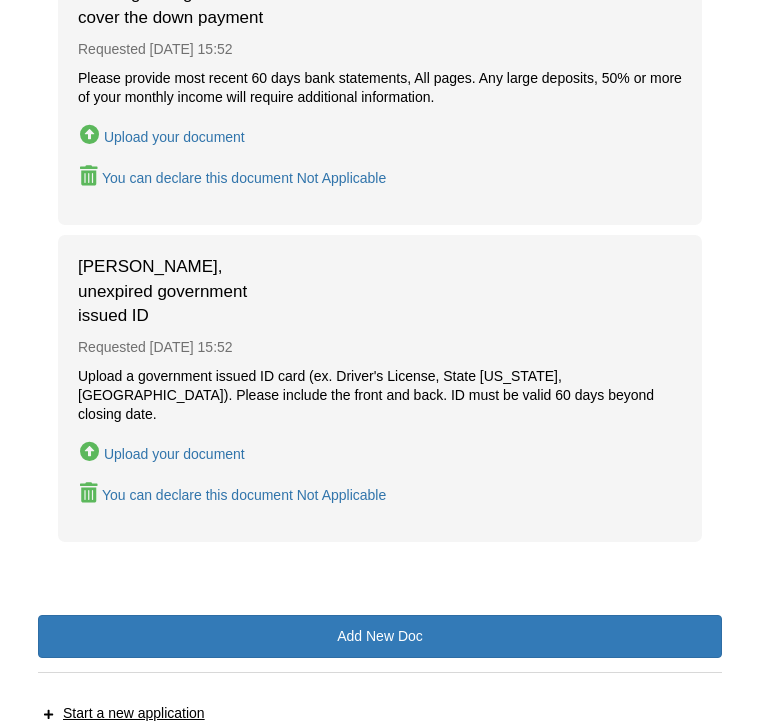scroll, scrollTop: 1100, scrollLeft: 0, axis: vertical 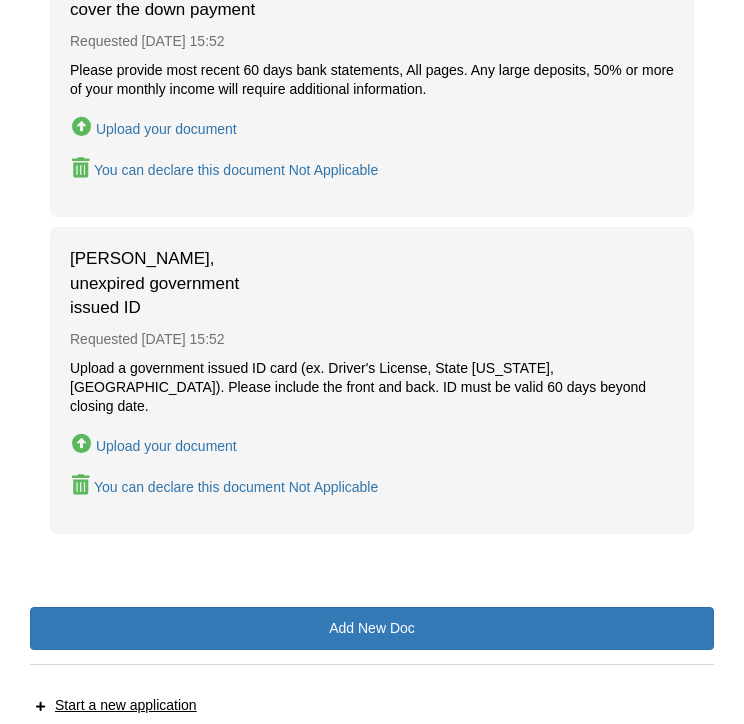 click on "Upload your document" at bounding box center (166, 446) 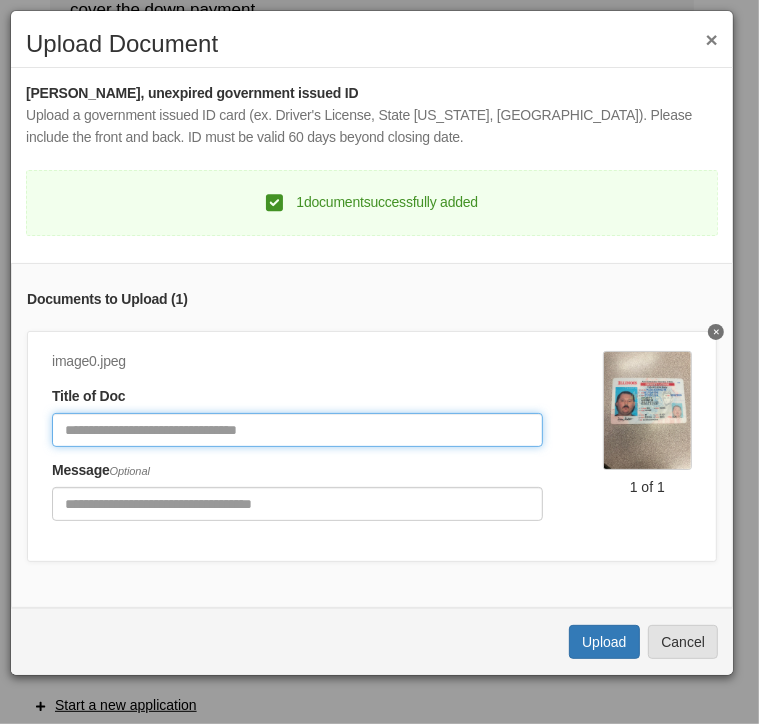 click 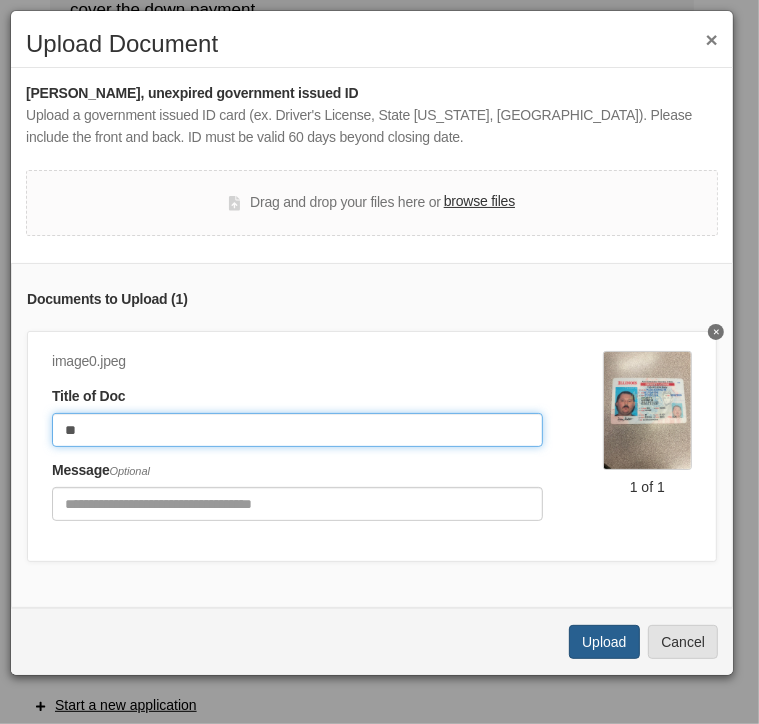 type on "**" 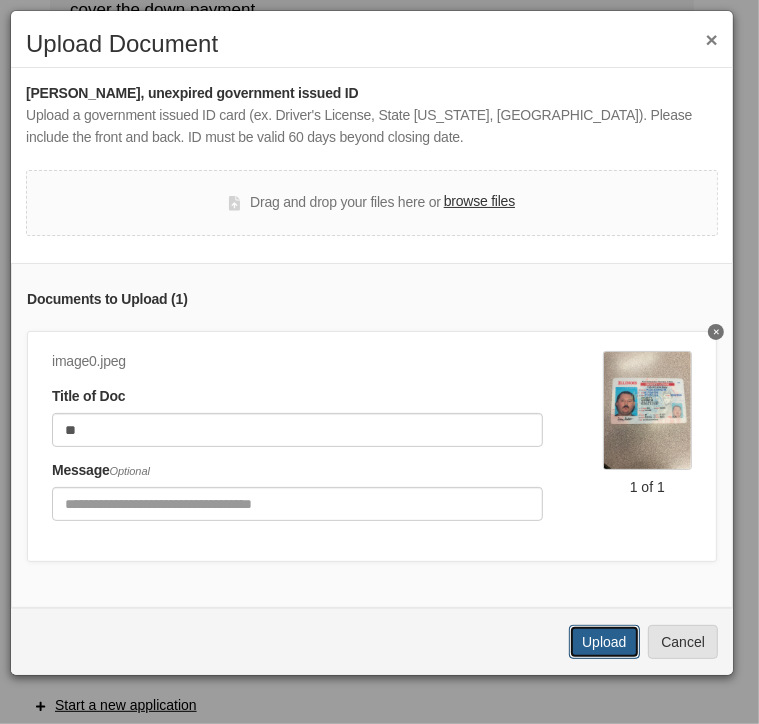 click on "Upload" at bounding box center [604, 642] 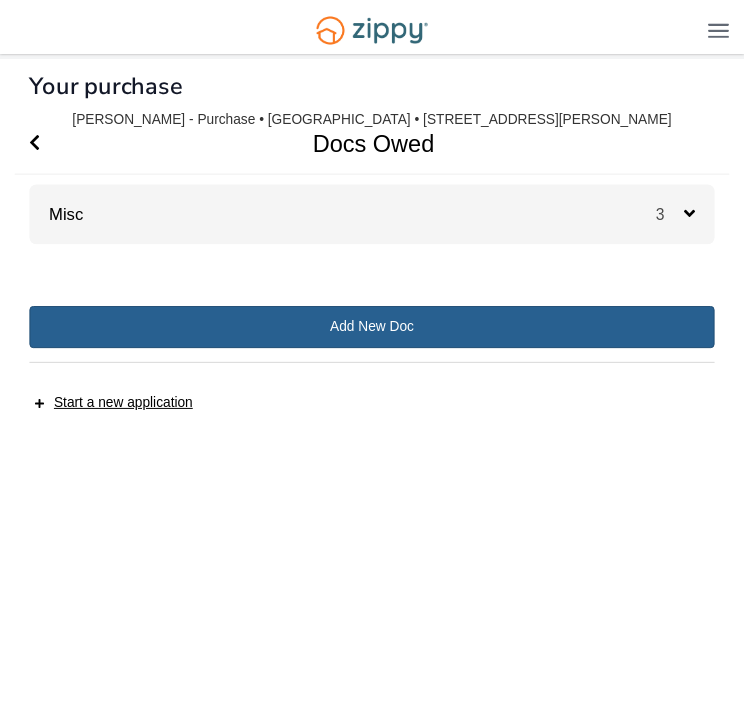 scroll, scrollTop: 0, scrollLeft: 0, axis: both 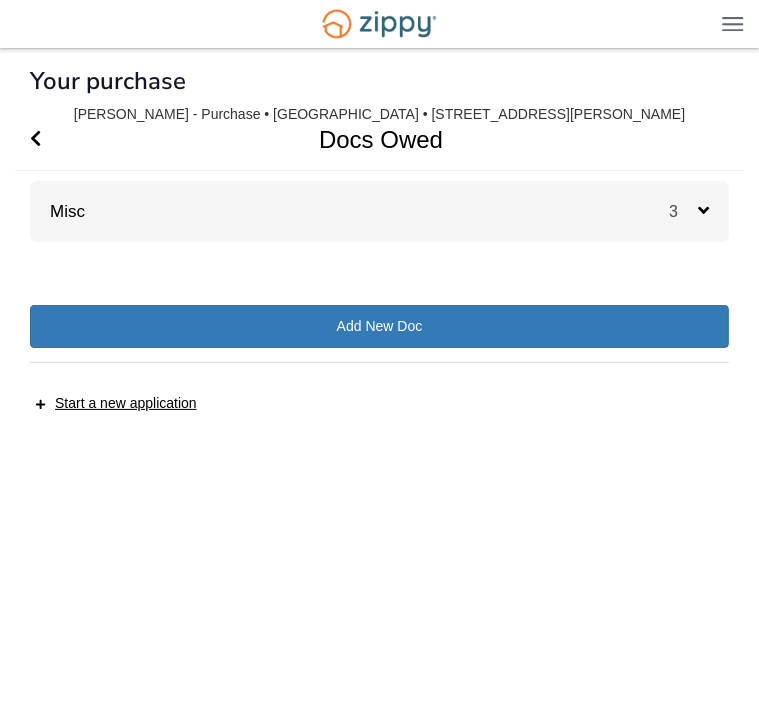 click at bounding box center [703, 210] 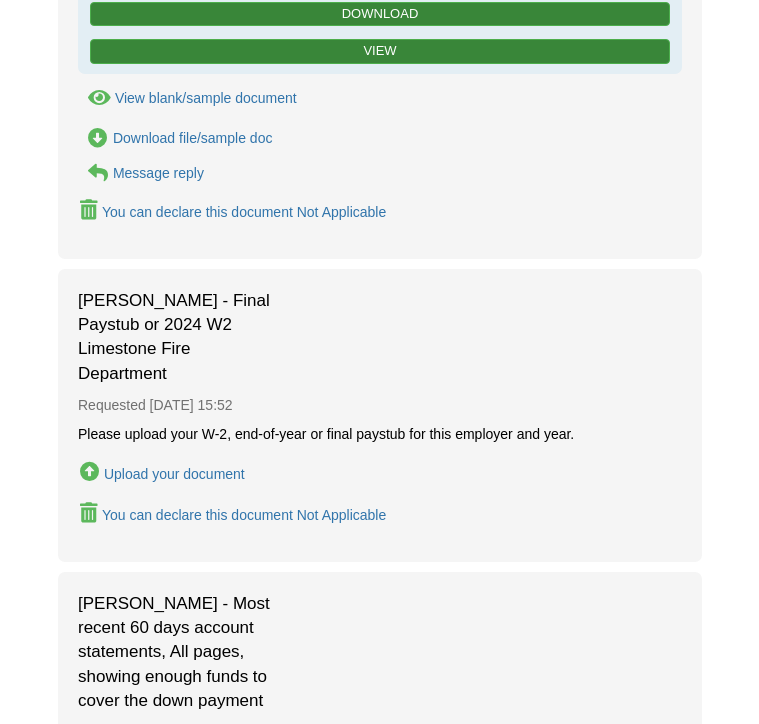 scroll, scrollTop: 400, scrollLeft: 0, axis: vertical 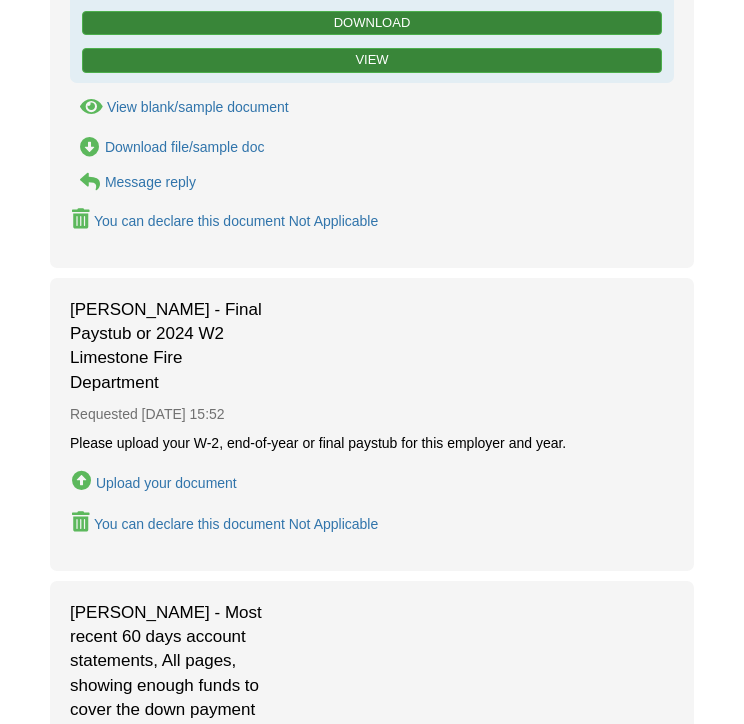 click on "Upload your document" at bounding box center [166, 483] 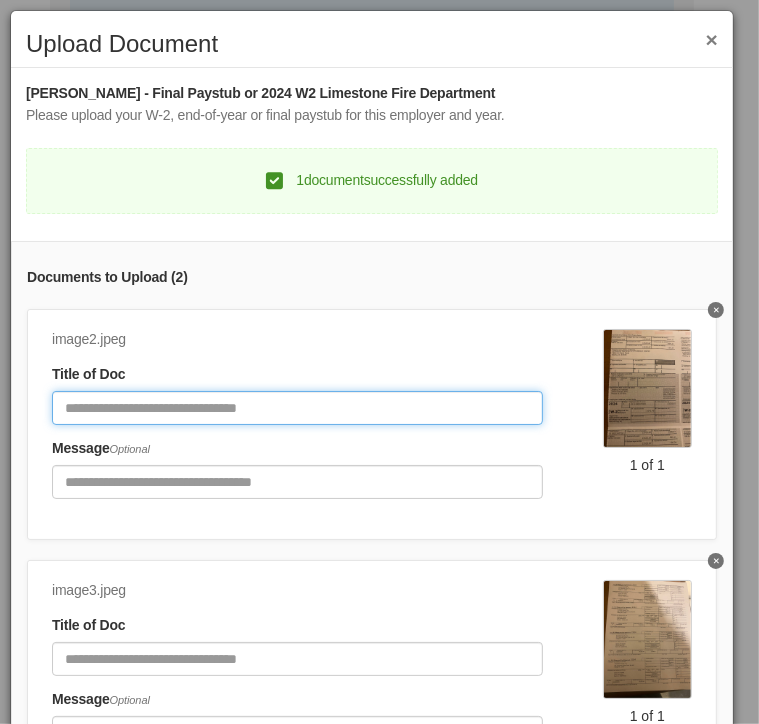 click 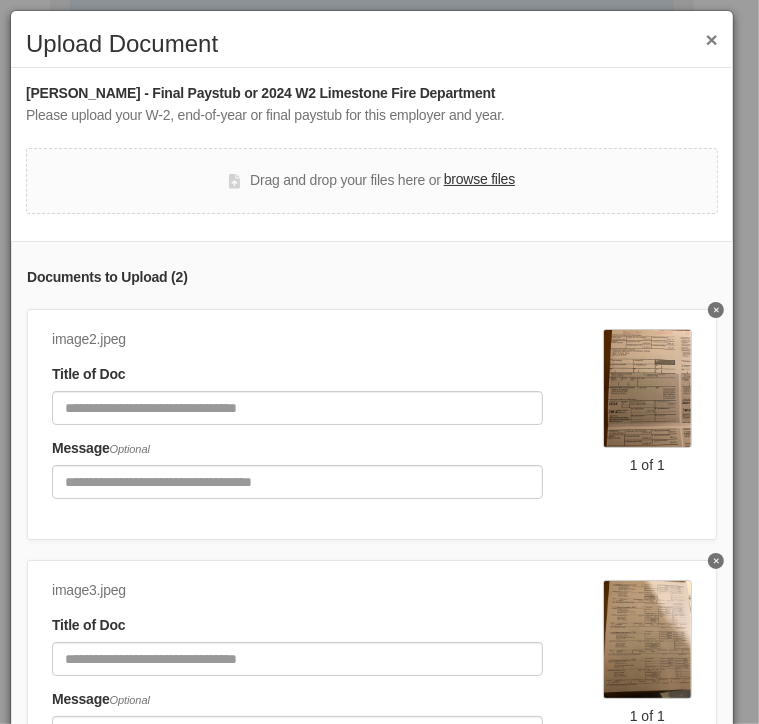 click at bounding box center (647, 388) 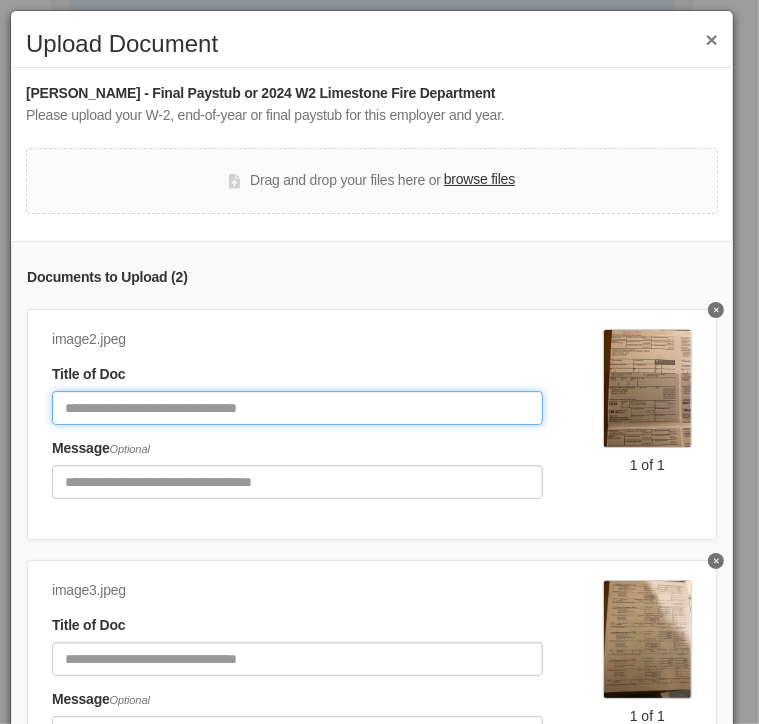 click 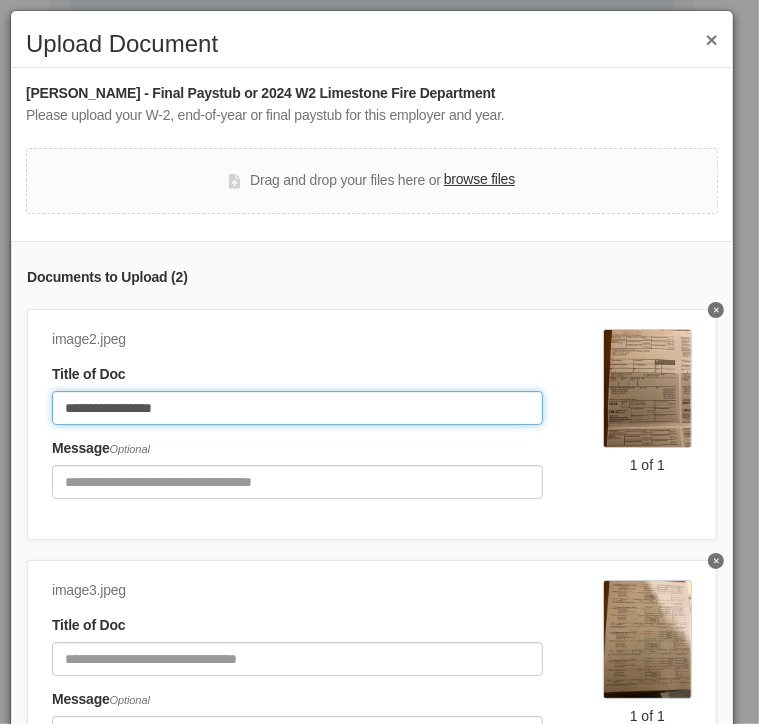 type on "**********" 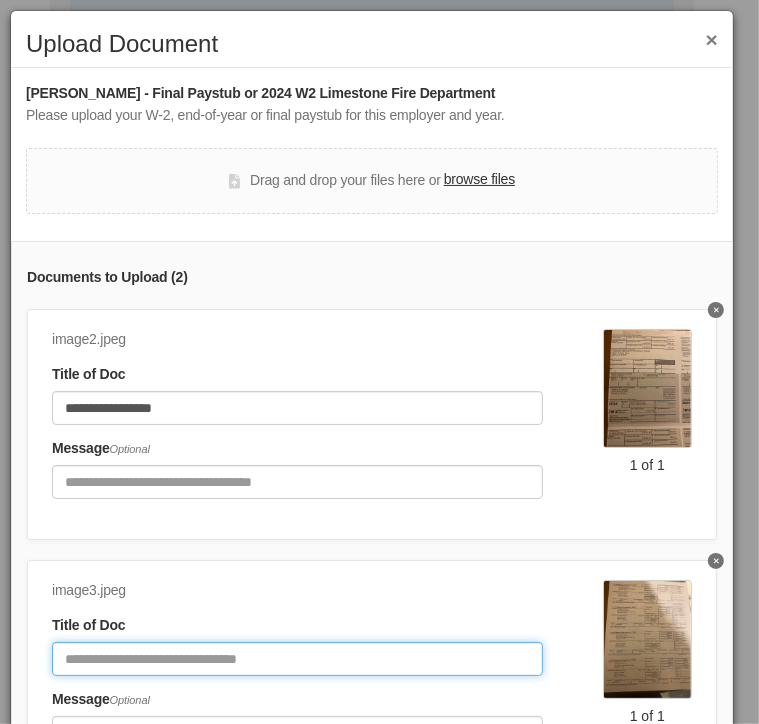 click 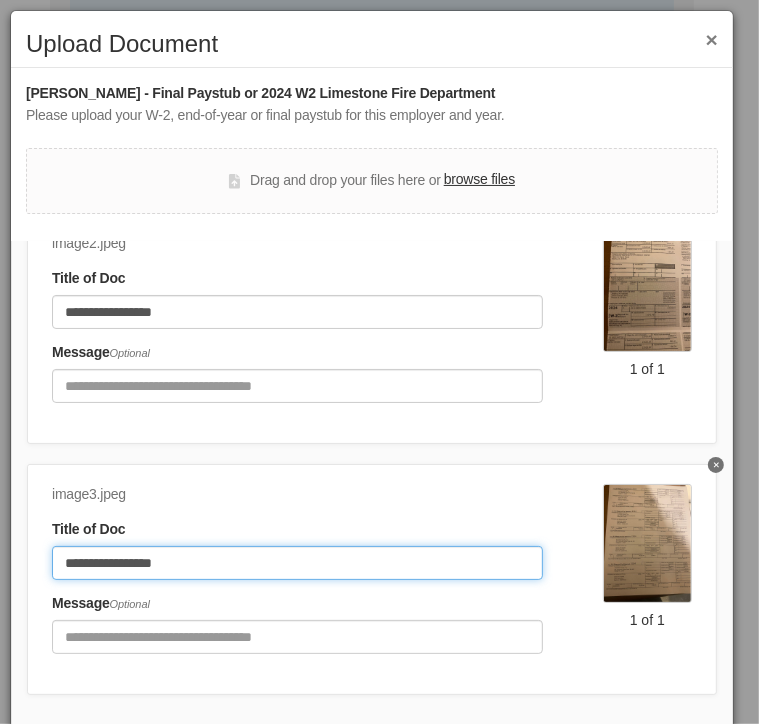scroll, scrollTop: 109, scrollLeft: 0, axis: vertical 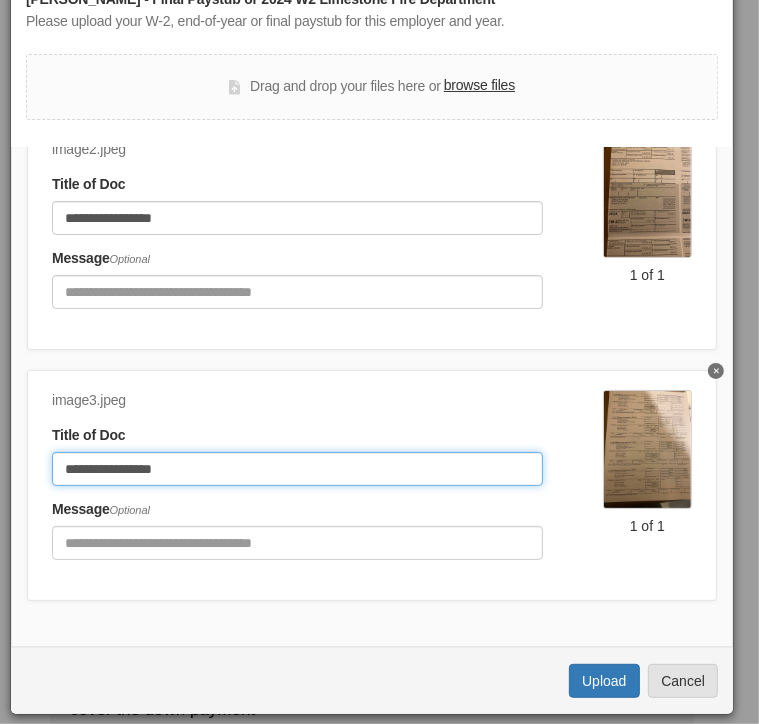 type on "**********" 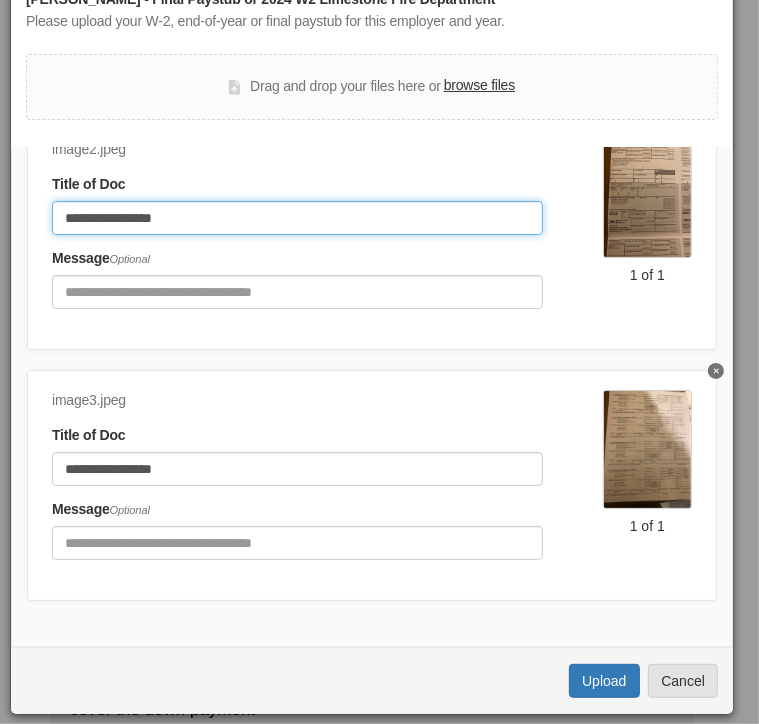 click on "**********" 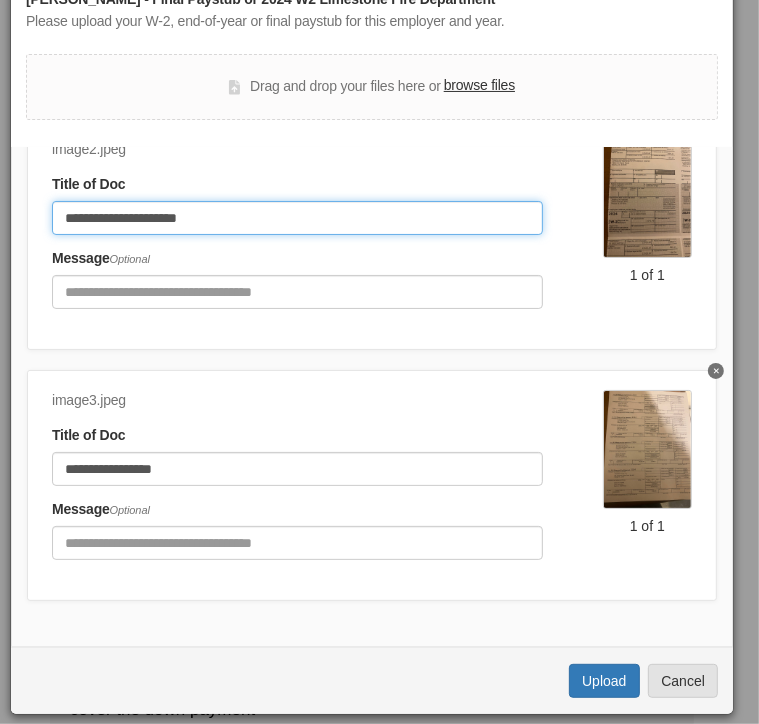 type on "**********" 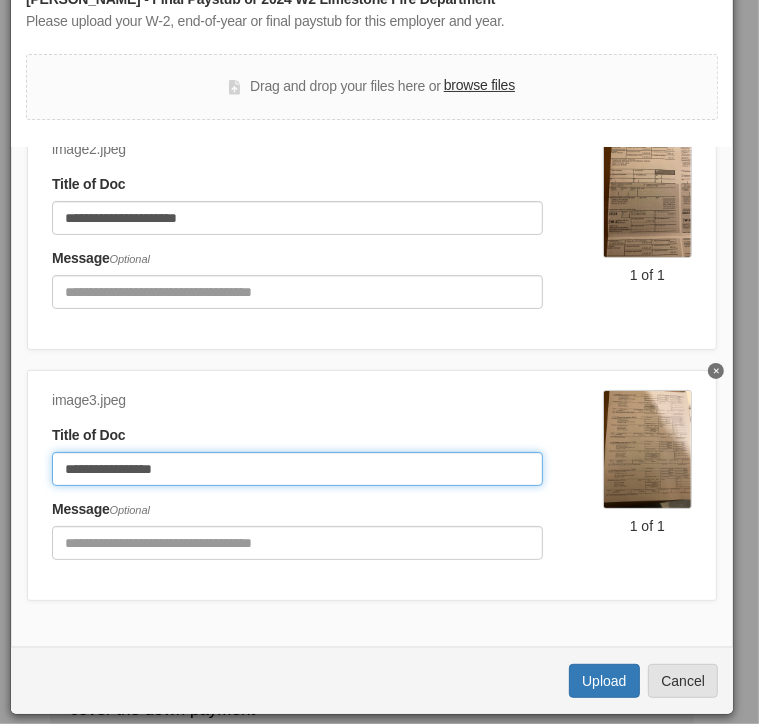 click on "**********" 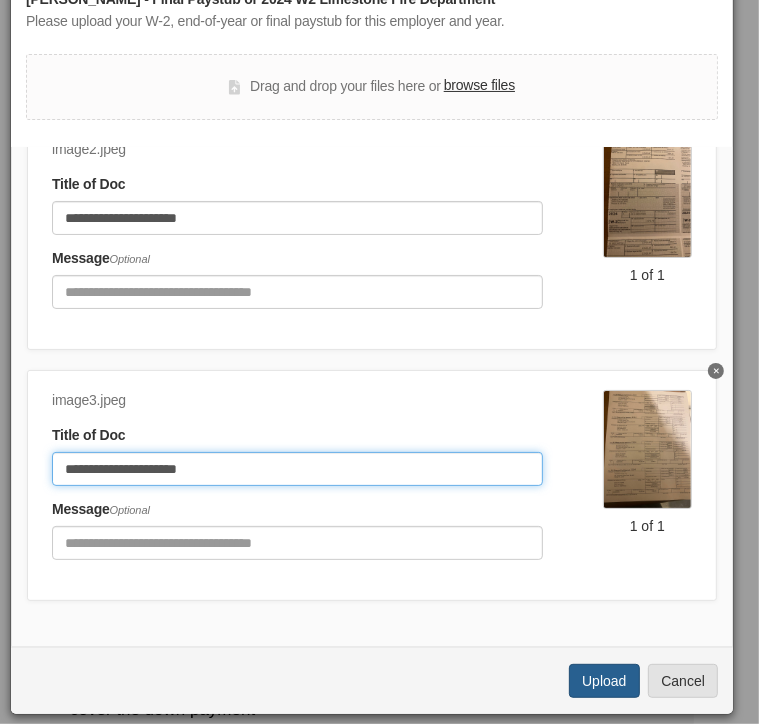 type on "**********" 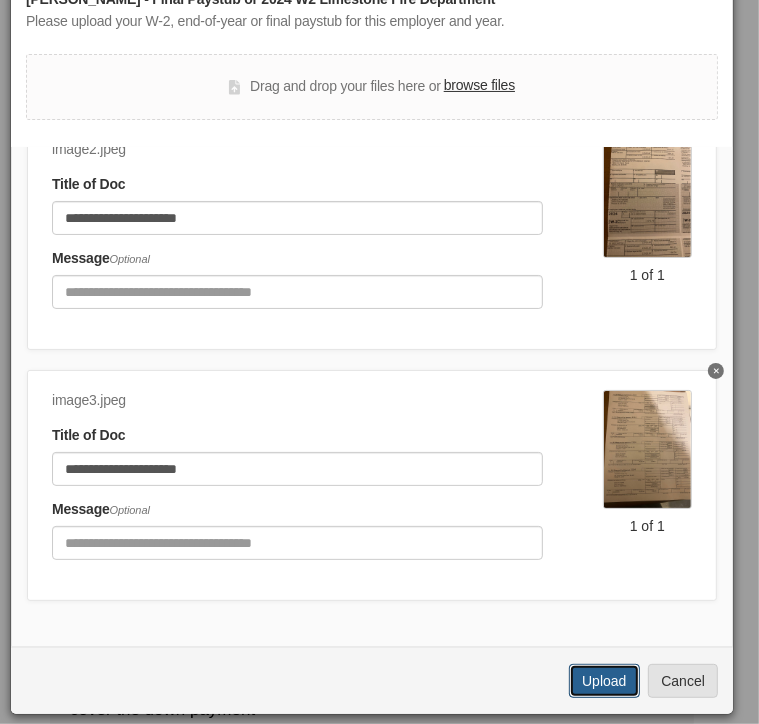 click on "Upload" at bounding box center (604, 681) 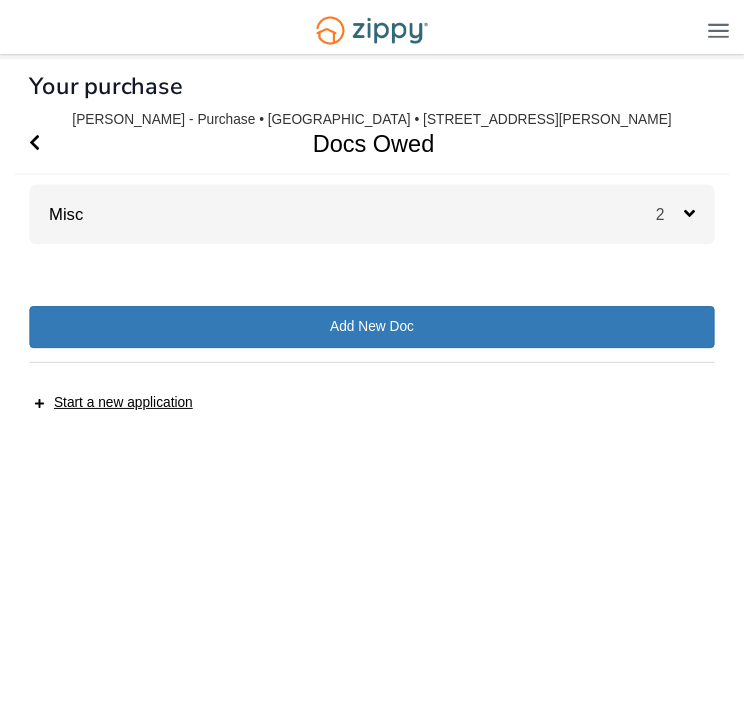 scroll, scrollTop: 0, scrollLeft: 0, axis: both 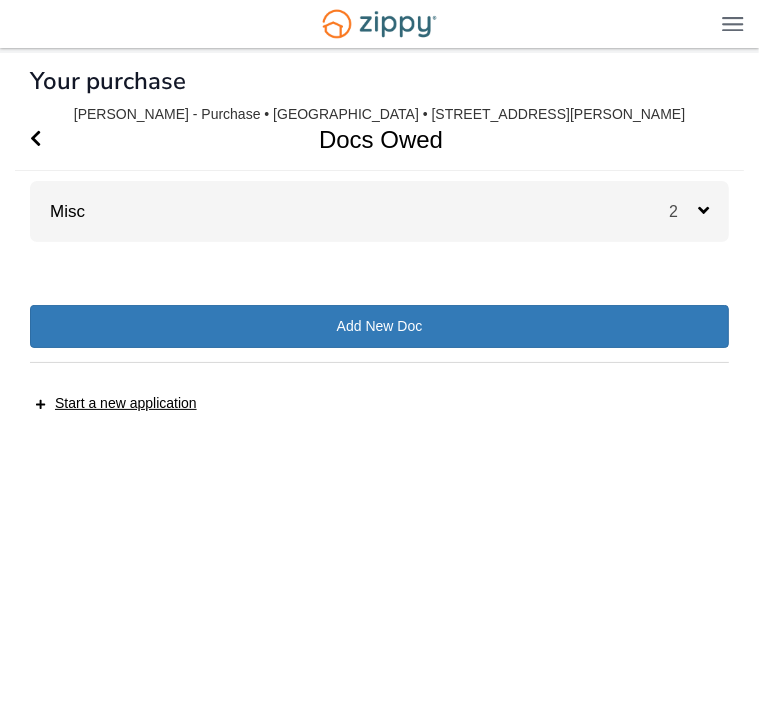 click on "2" at bounding box center [699, 211] 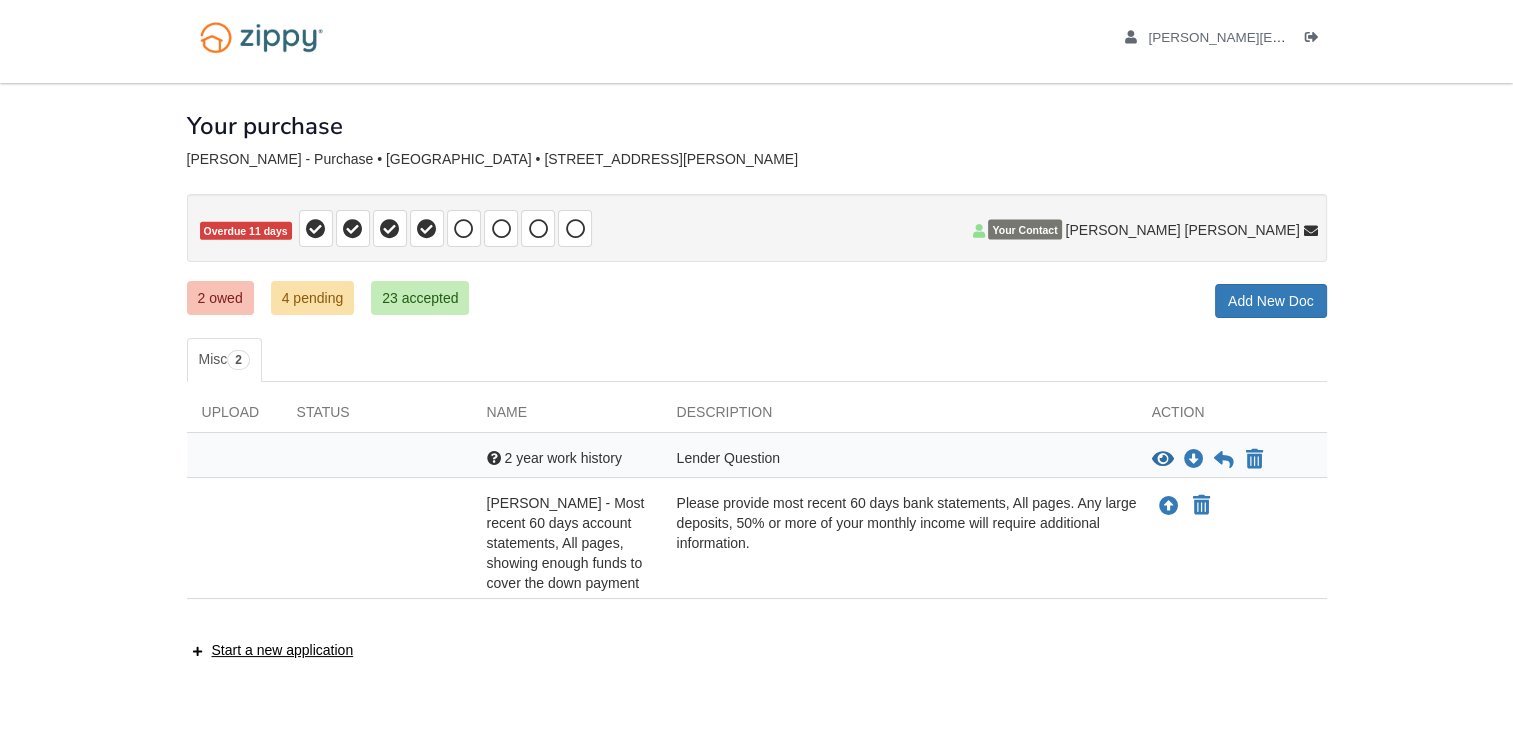 scroll, scrollTop: 0, scrollLeft: 0, axis: both 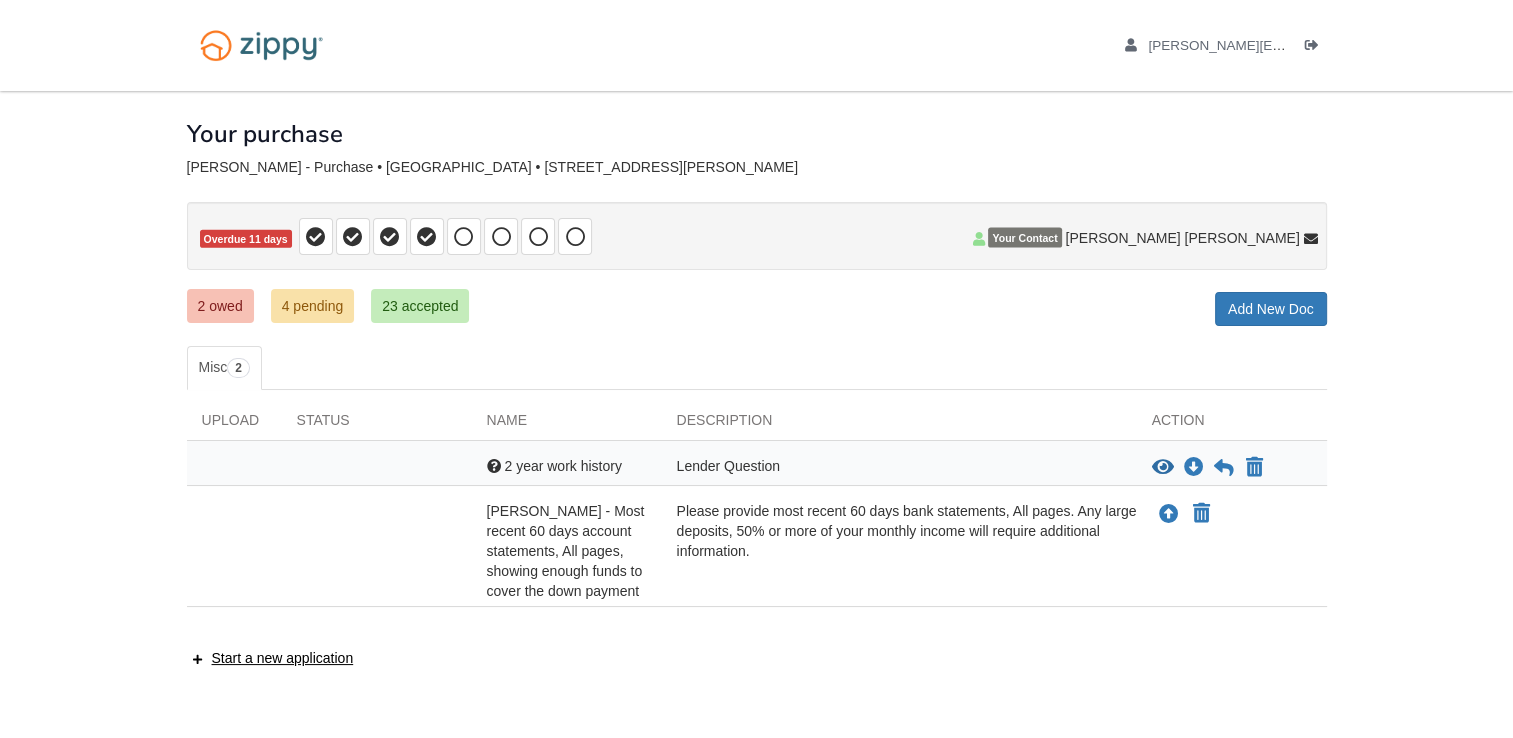 click on "×
×
×
Pending Add Document Notice
document  will be included in the email sent to
Personal Note in Email to
Email Notice
Cancel
Send notice of new request to
Stack & send accepted documents from
Add new document for
Your
purchase" at bounding box center [757, 410] 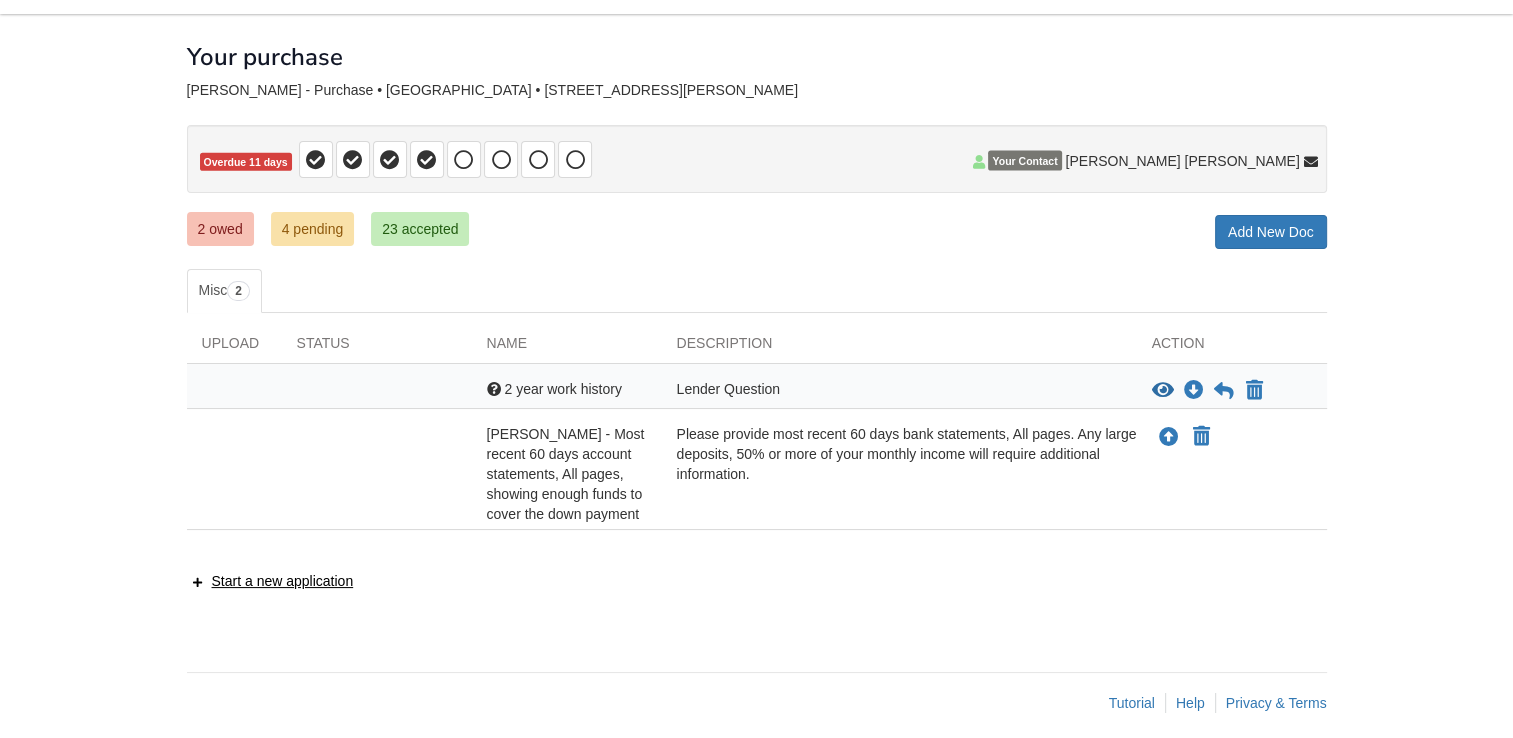 scroll, scrollTop: 87, scrollLeft: 0, axis: vertical 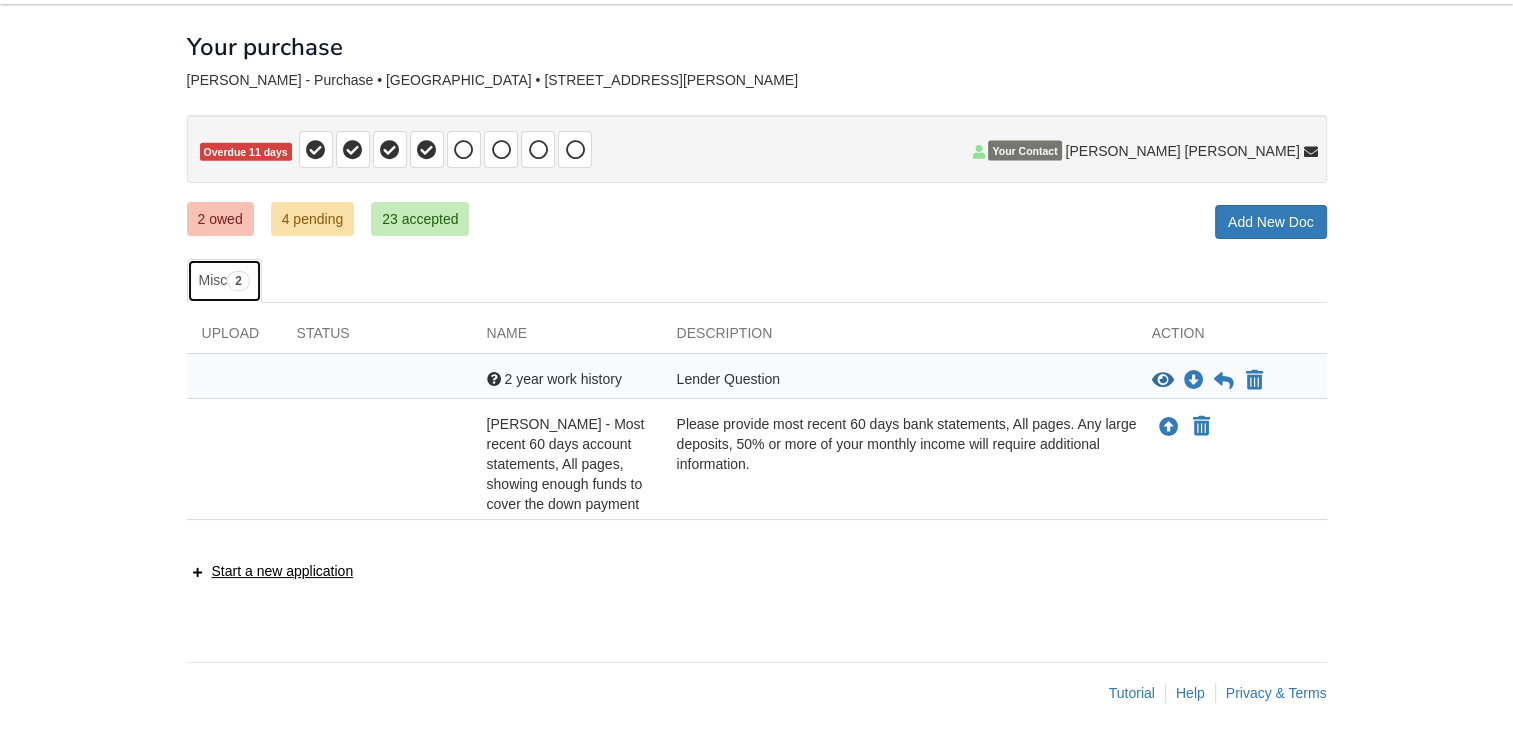 click on "Misc
2" at bounding box center (224, 281) 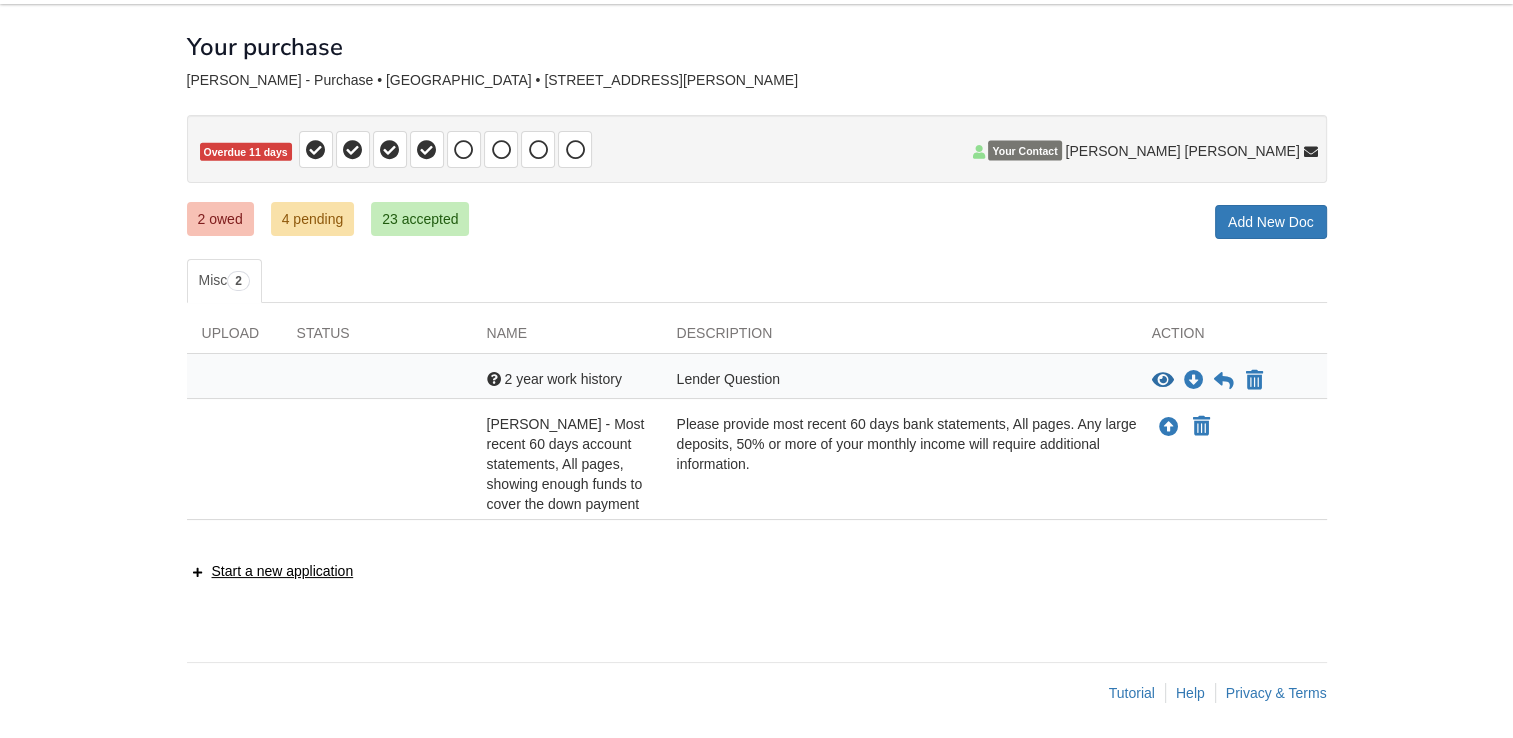 click at bounding box center (377, 464) 